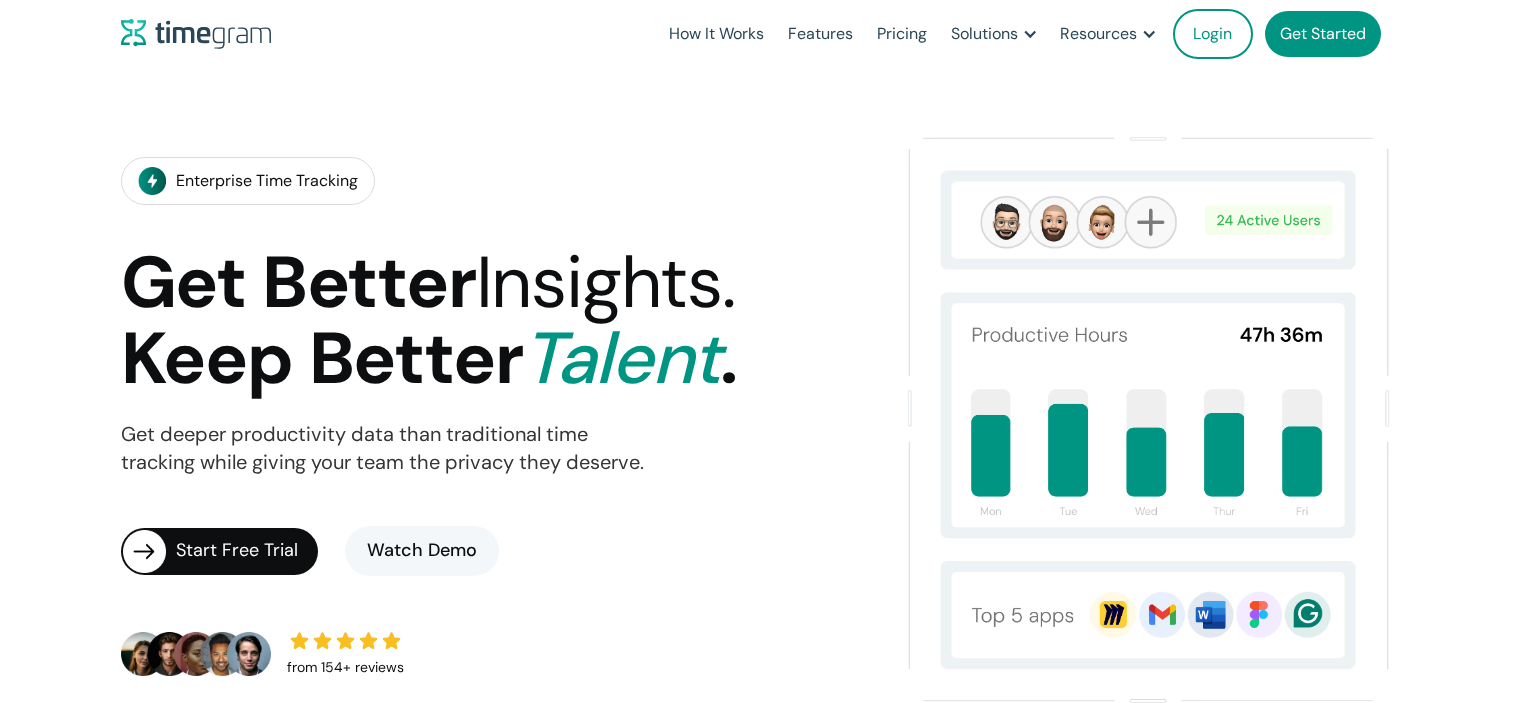 scroll, scrollTop: 0, scrollLeft: 0, axis: both 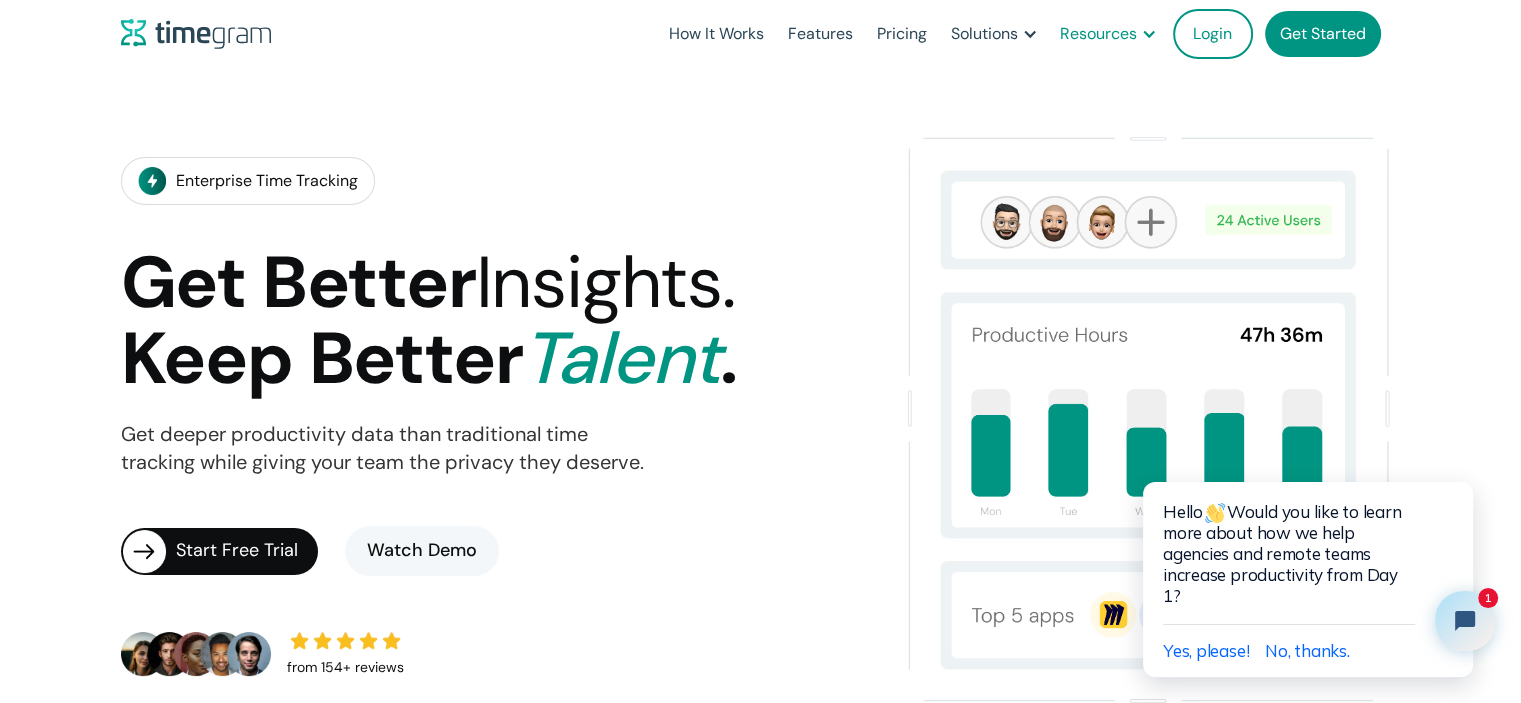 click on "Resources" at bounding box center [1098, 34] 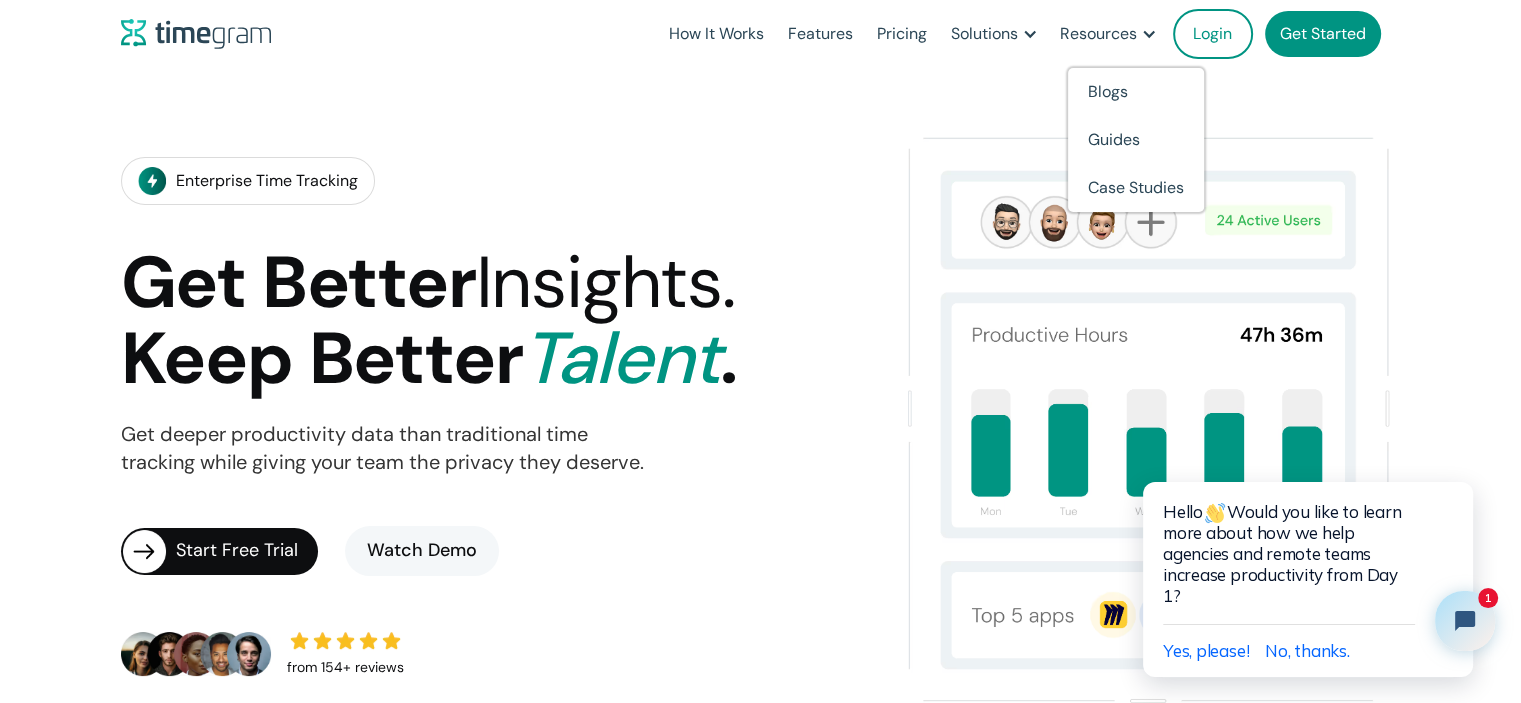 click on "Enterprise Time Tracking Get Better  Insights. Keep Better  Talent . Get deeper productivity data than traditional time tracking while giving your team the privacy they deserve. Get deeper productivity data than traditional time tracking while giving your team the privacy they deserve. Start Free Trial Watch Demo from 154+ reviews" at bounding box center (499, 419) 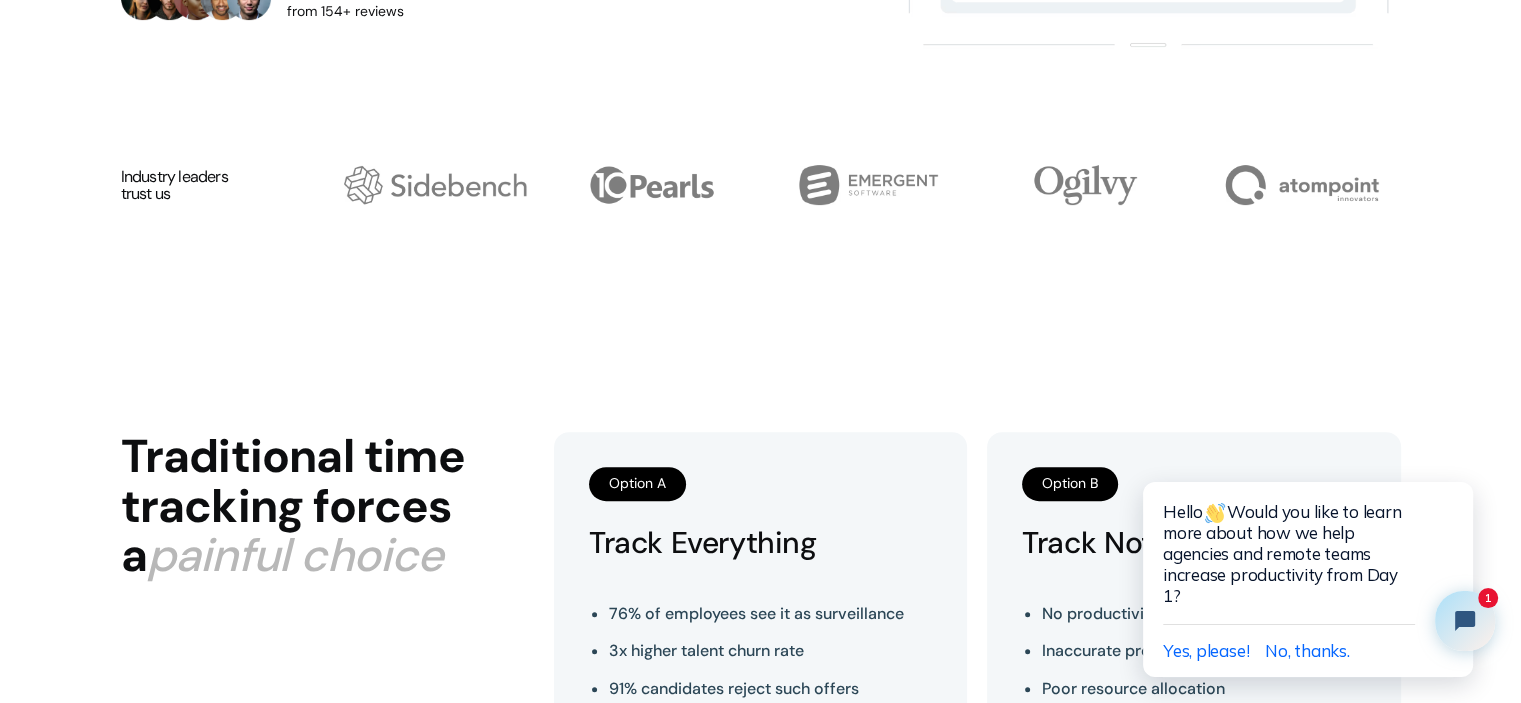 scroll, scrollTop: 5637, scrollLeft: 0, axis: vertical 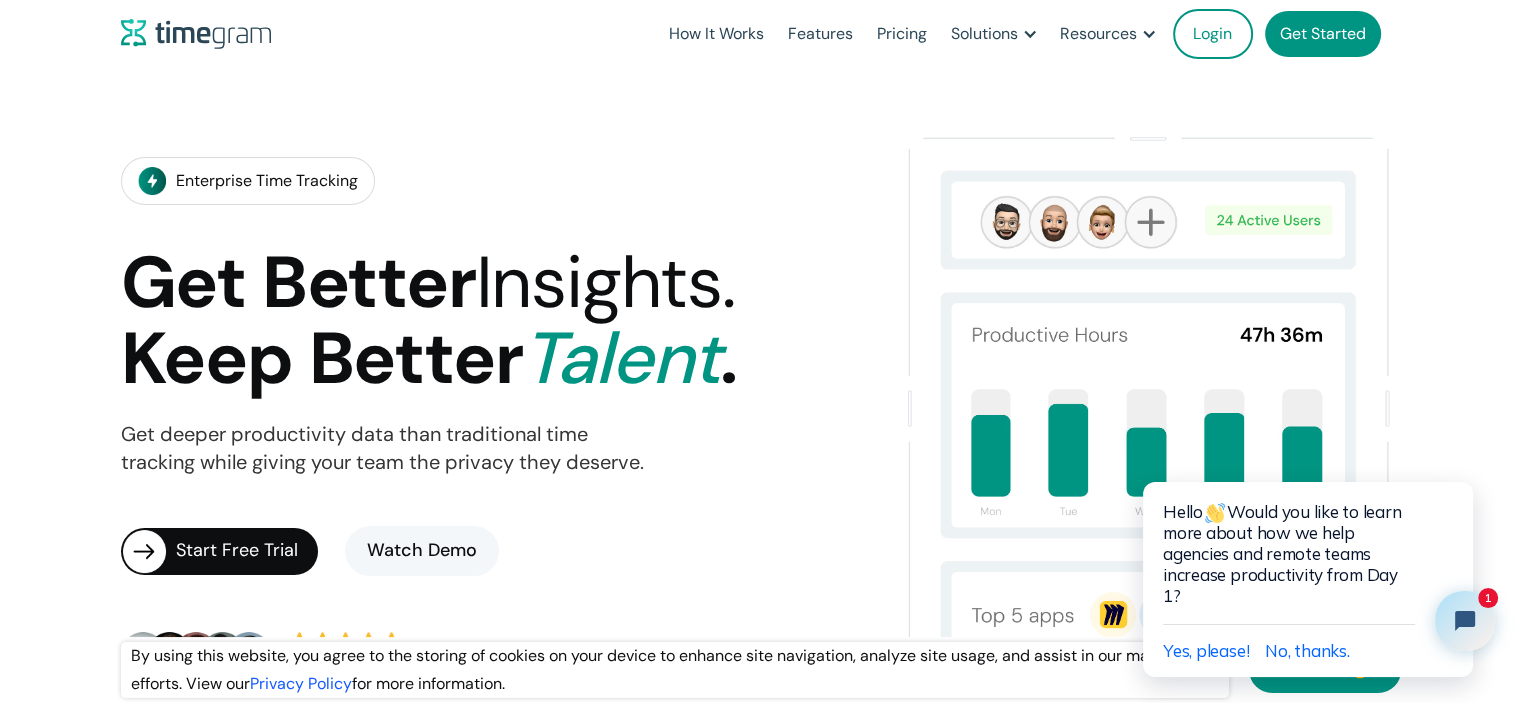 click on "Get Started" at bounding box center (1323, 34) 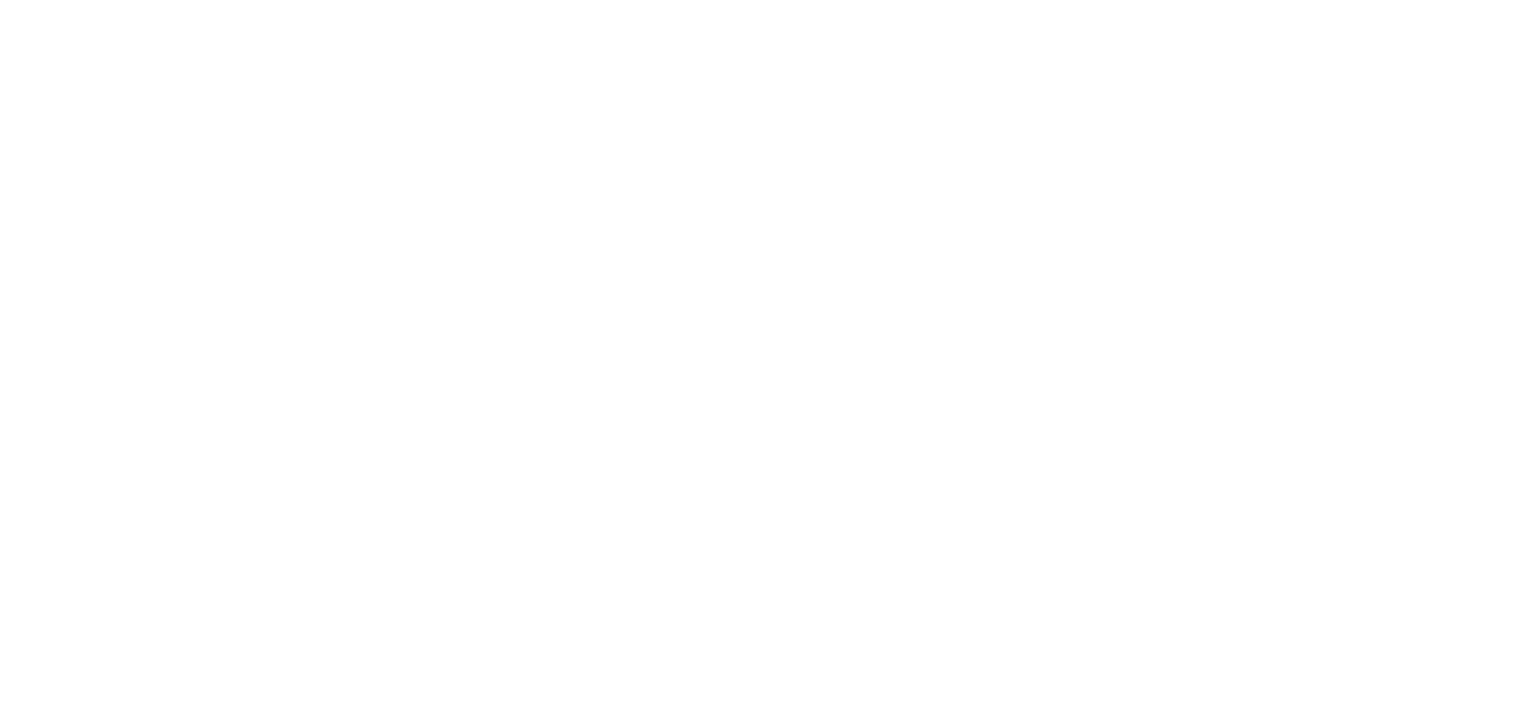 scroll, scrollTop: 0, scrollLeft: 0, axis: both 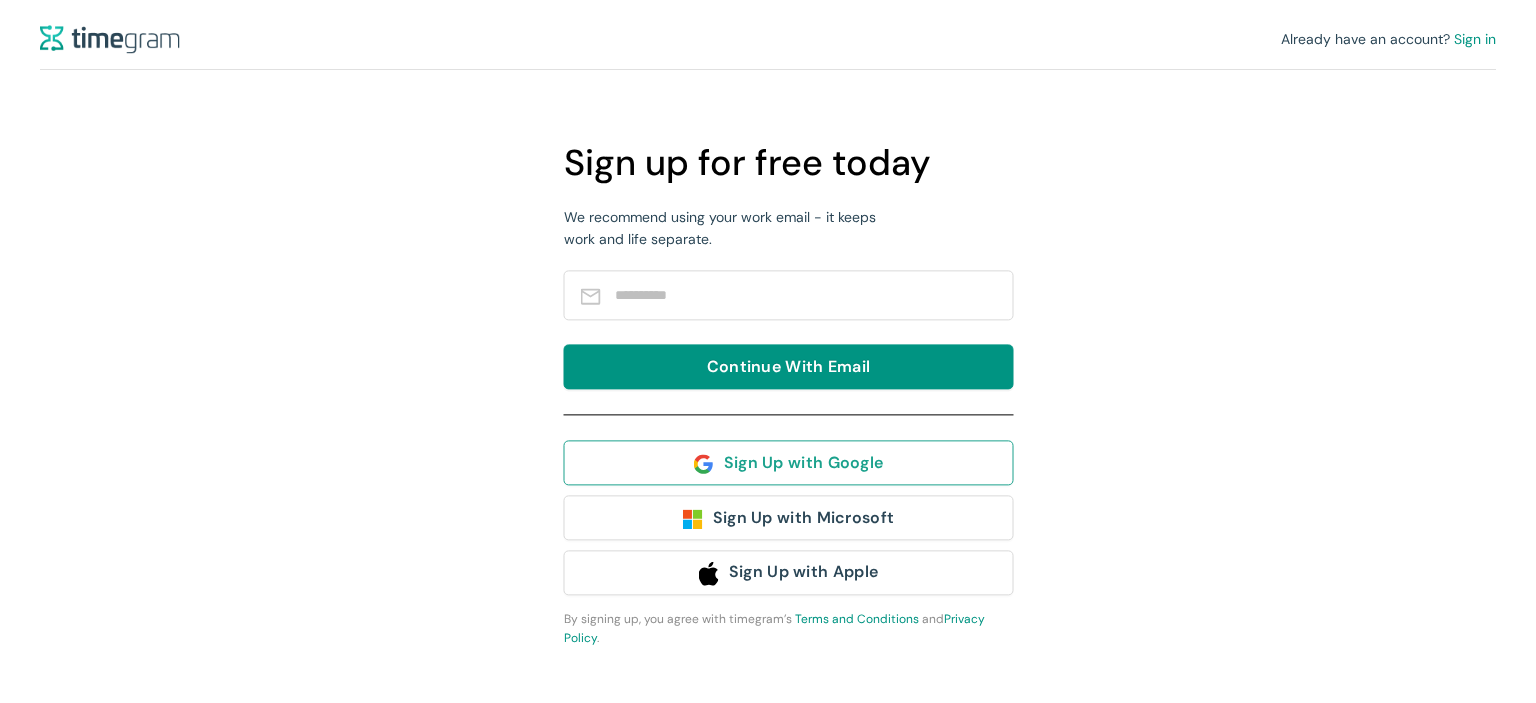 click on "Sign Up with Google" at bounding box center [804, 462] 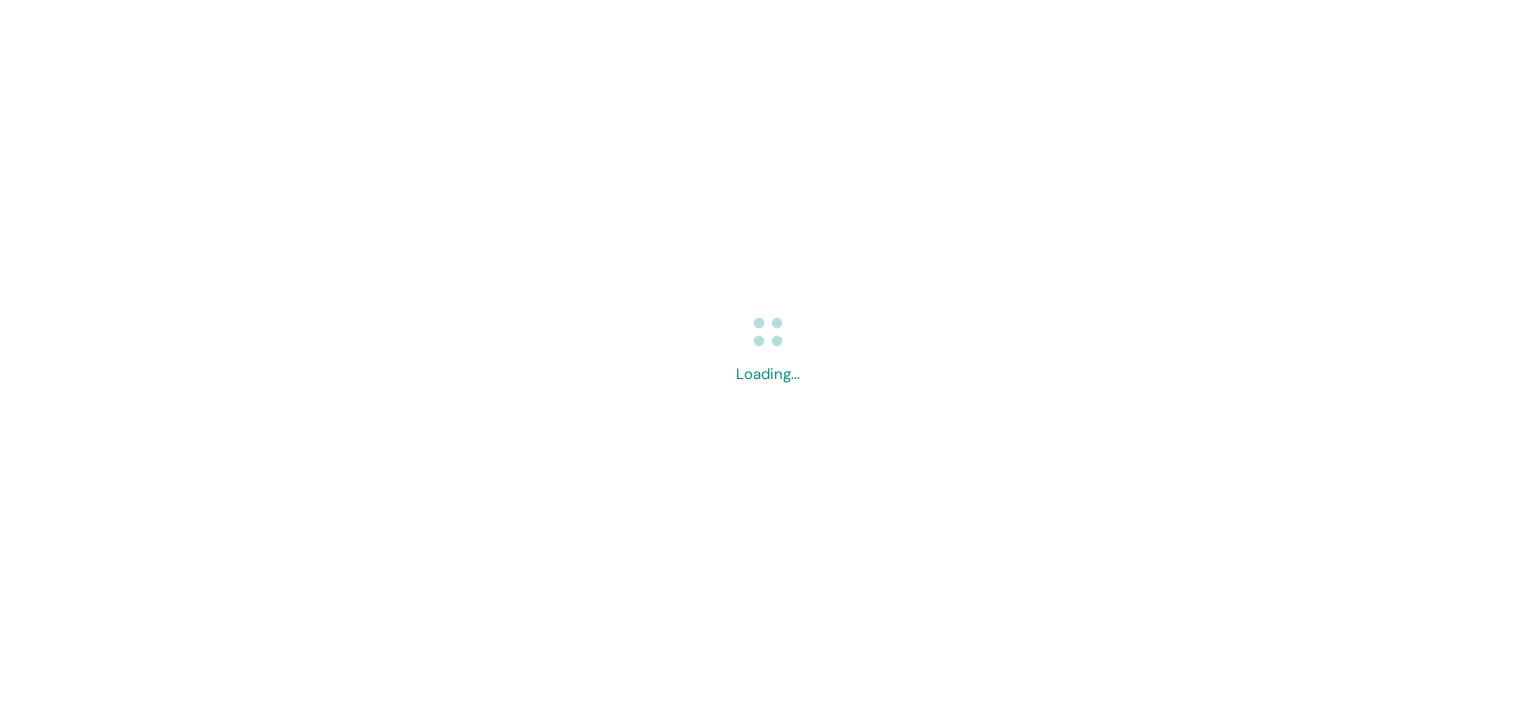 scroll, scrollTop: 0, scrollLeft: 0, axis: both 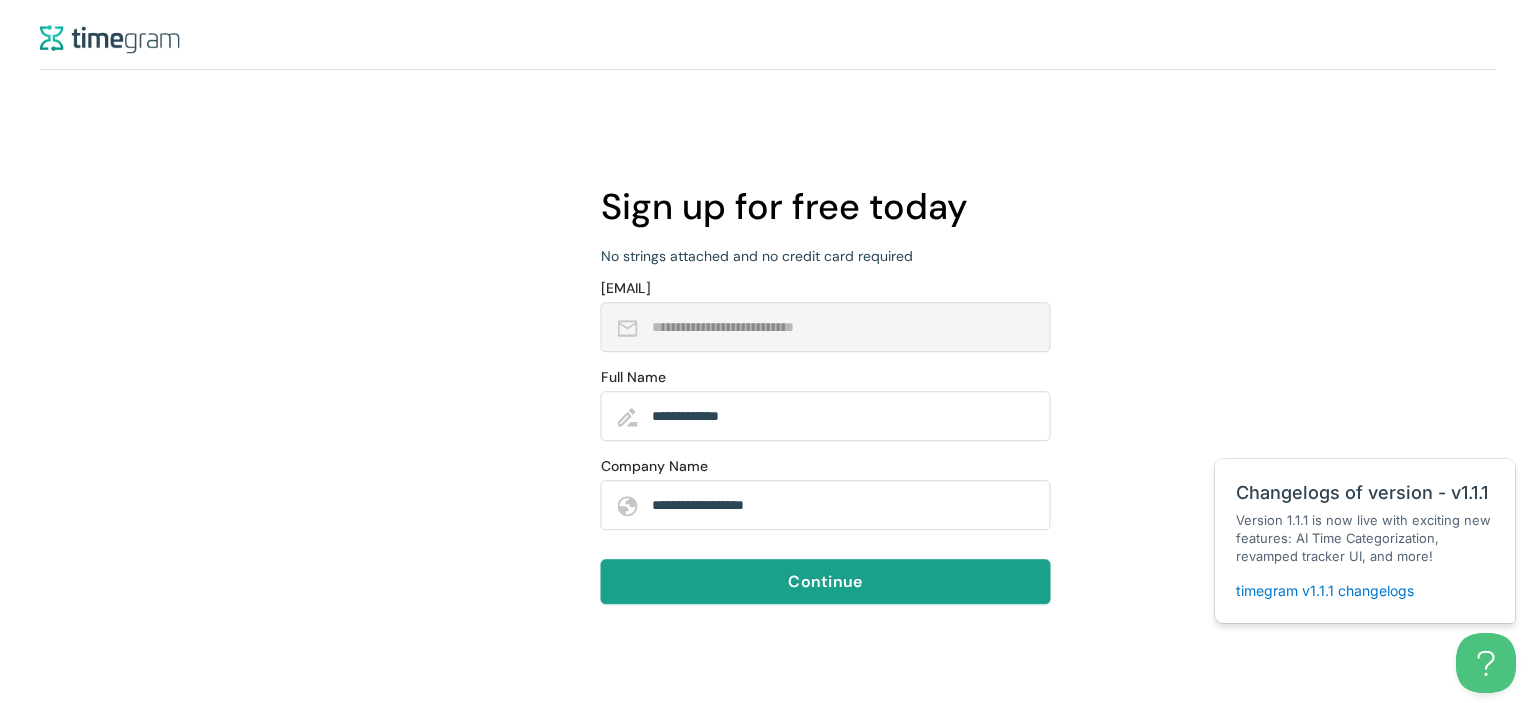 click on "Continue" at bounding box center (826, 581) 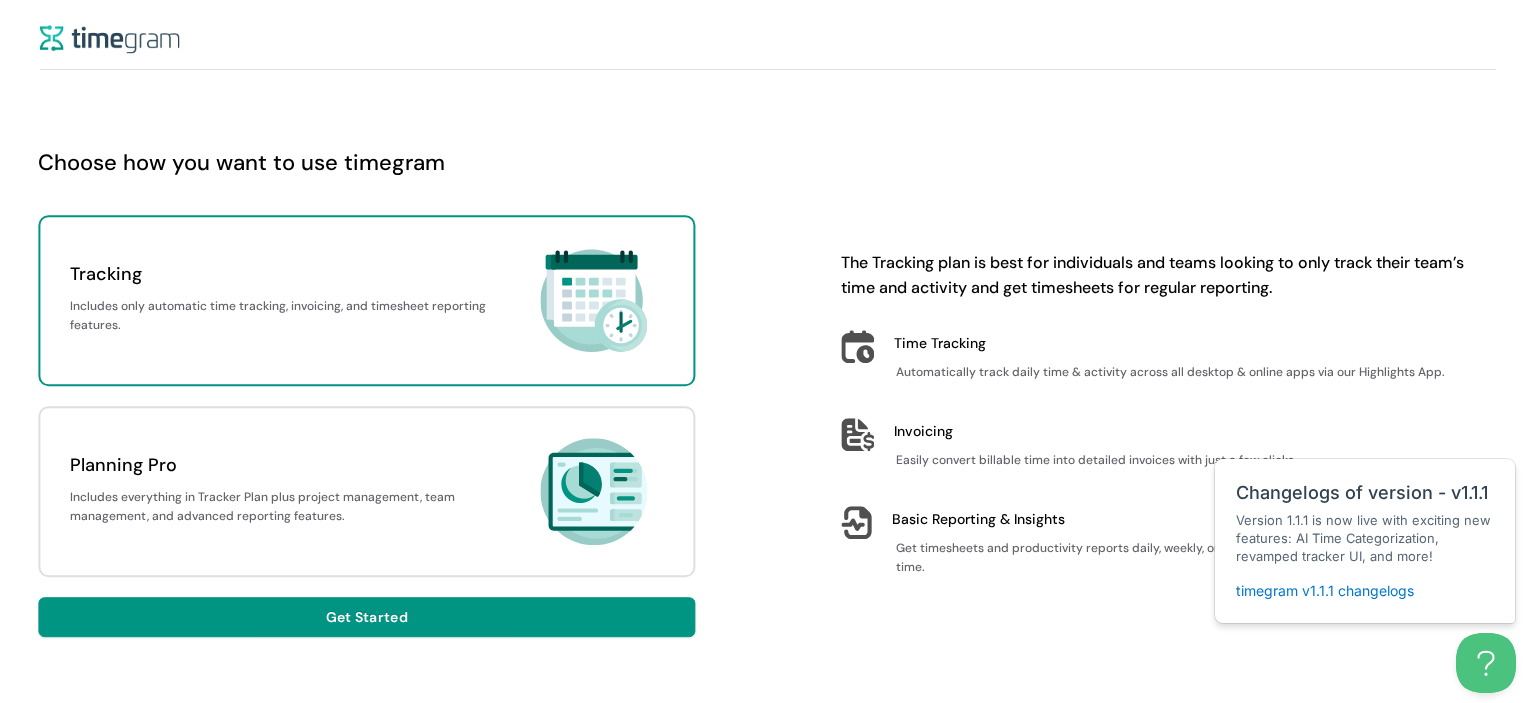 click on "Tracking" at bounding box center (284, 274) 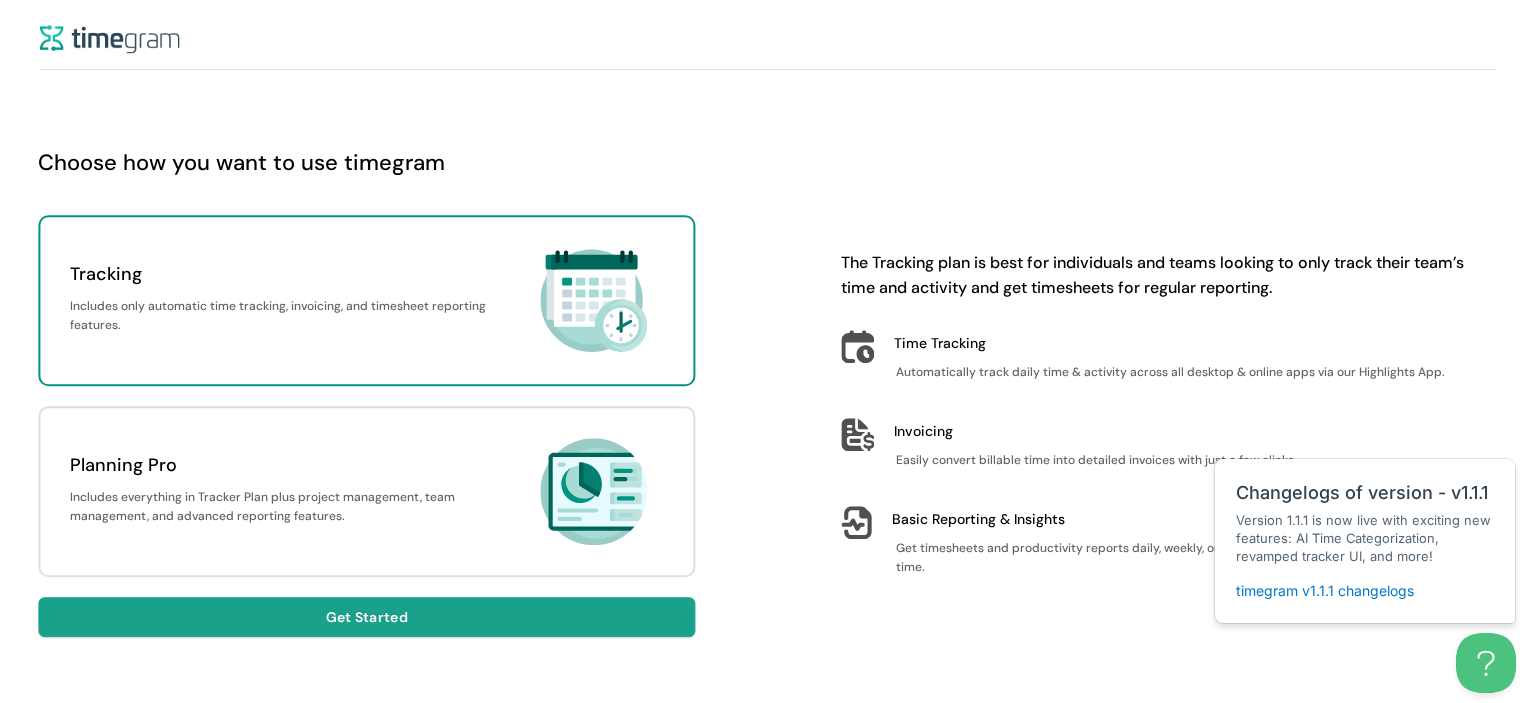 click on "Get Started" at bounding box center (366, 617) 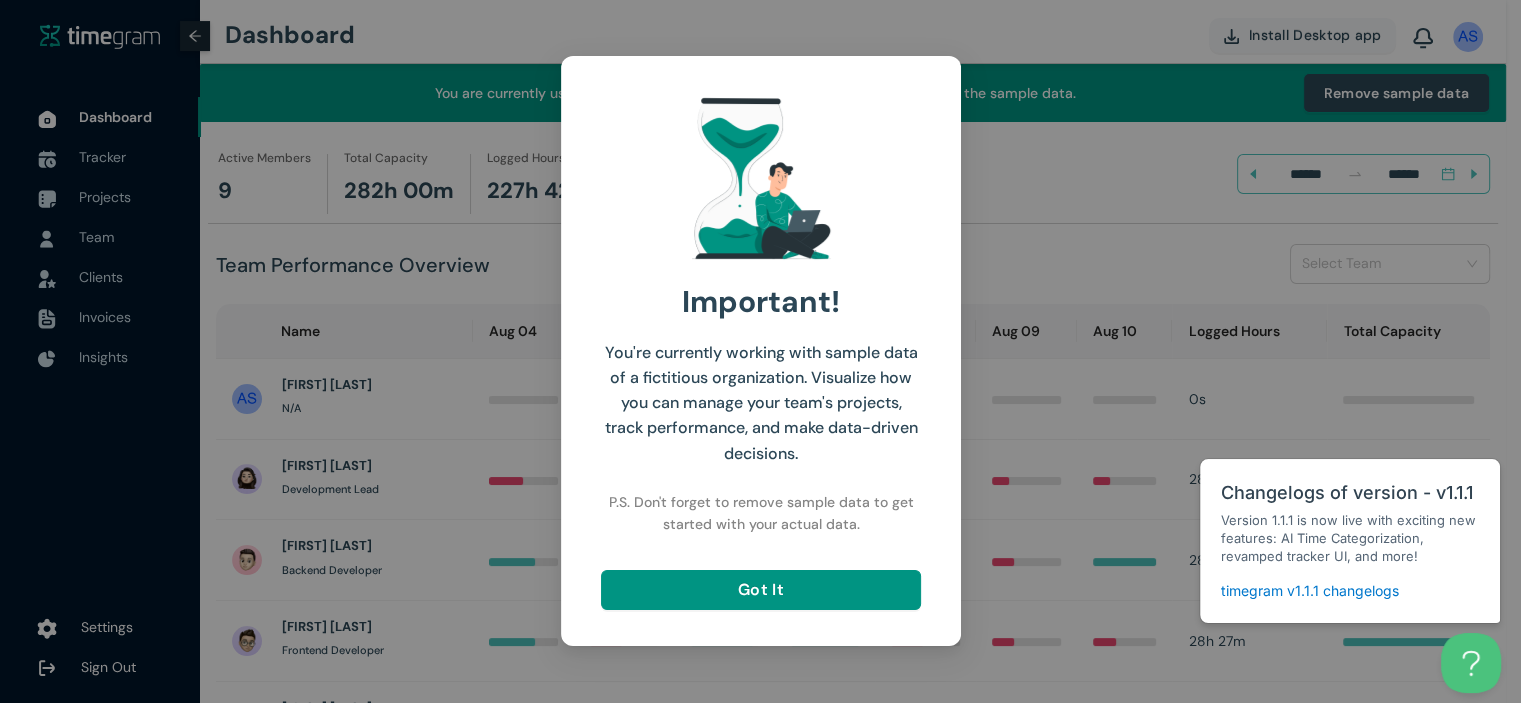click on "Important!  You're currently working with sample data of a fictitious organization. Visualize how you can manage your team's projects, track performance, and make data-driven decisions.   P.S. Don't forget to remove sample data to get started with your actual data.  Got It" at bounding box center (760, 351) 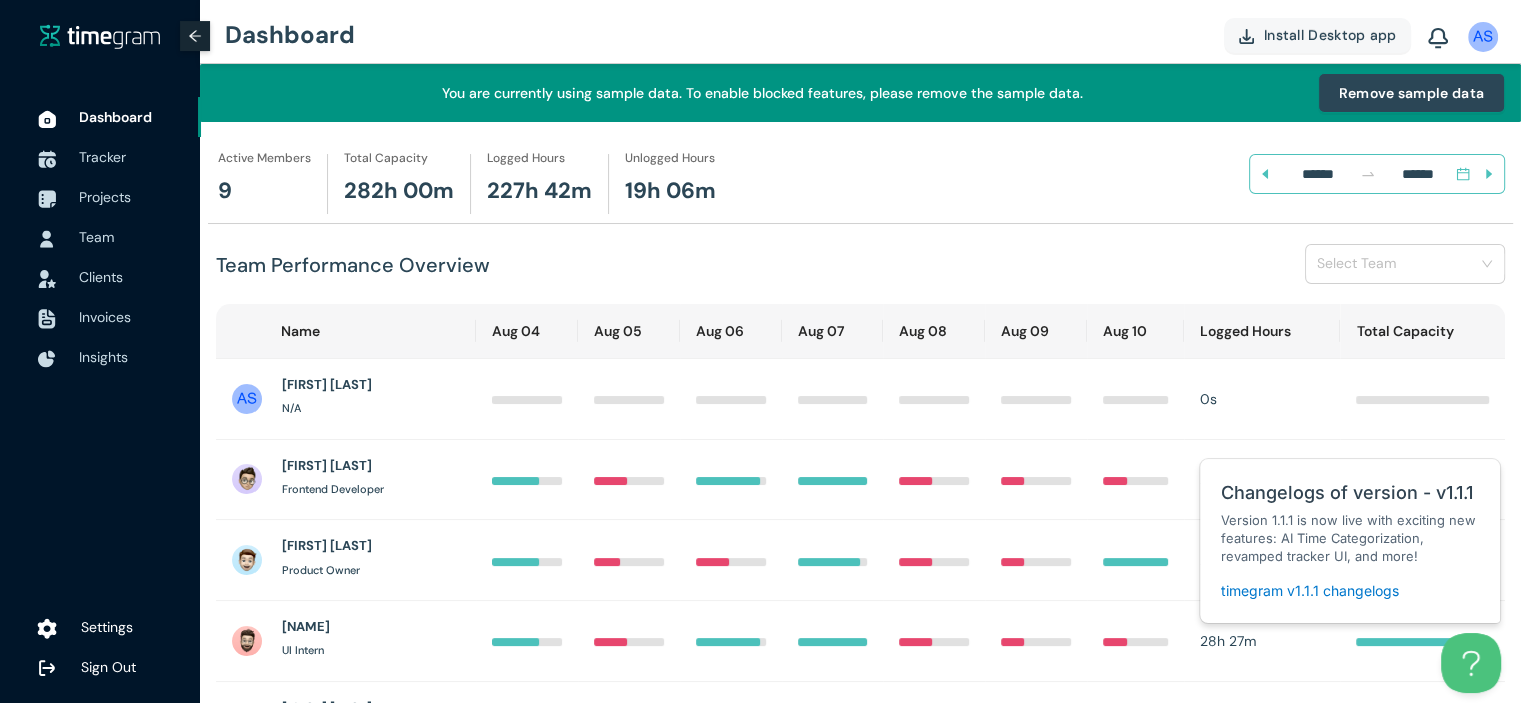 click on "Settings" at bounding box center (107, 627) 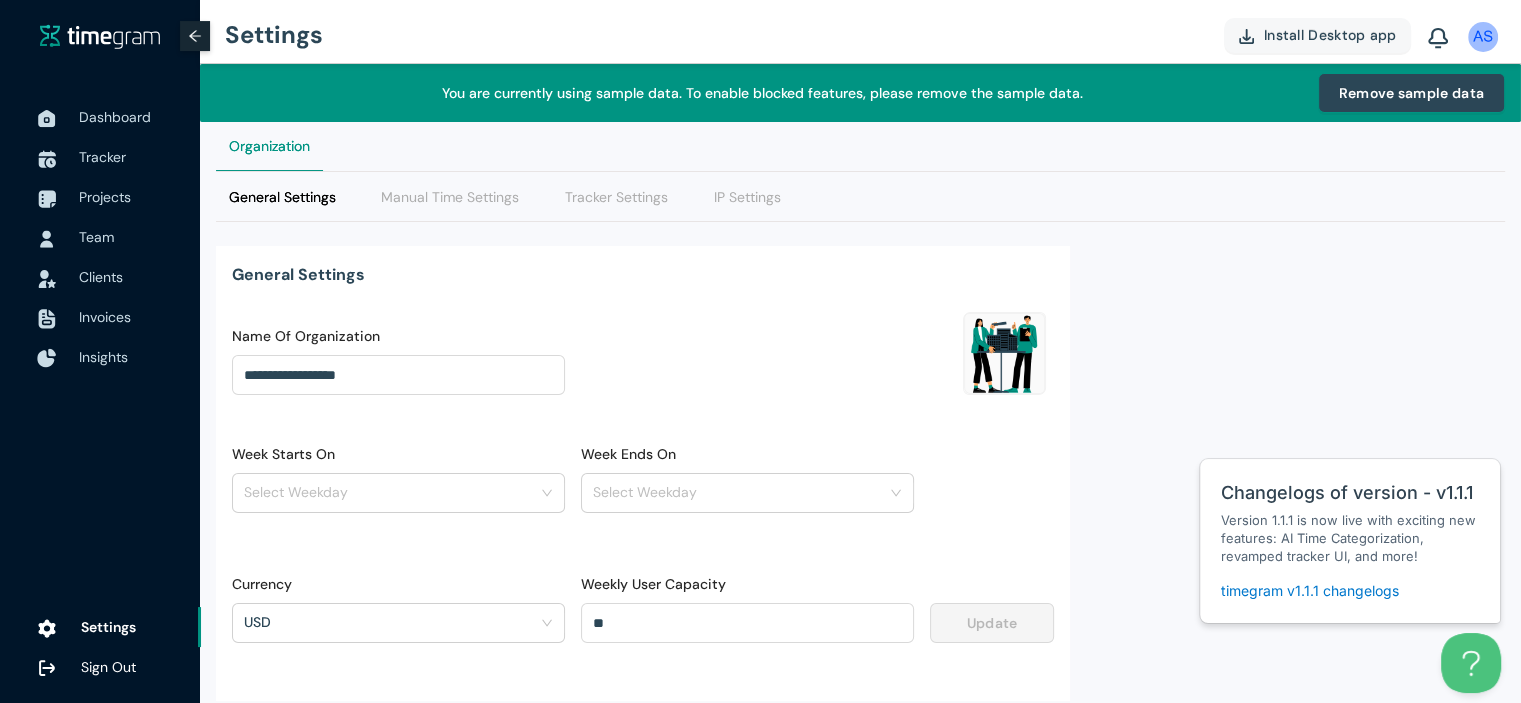 click on "Insights" at bounding box center (132, 357) 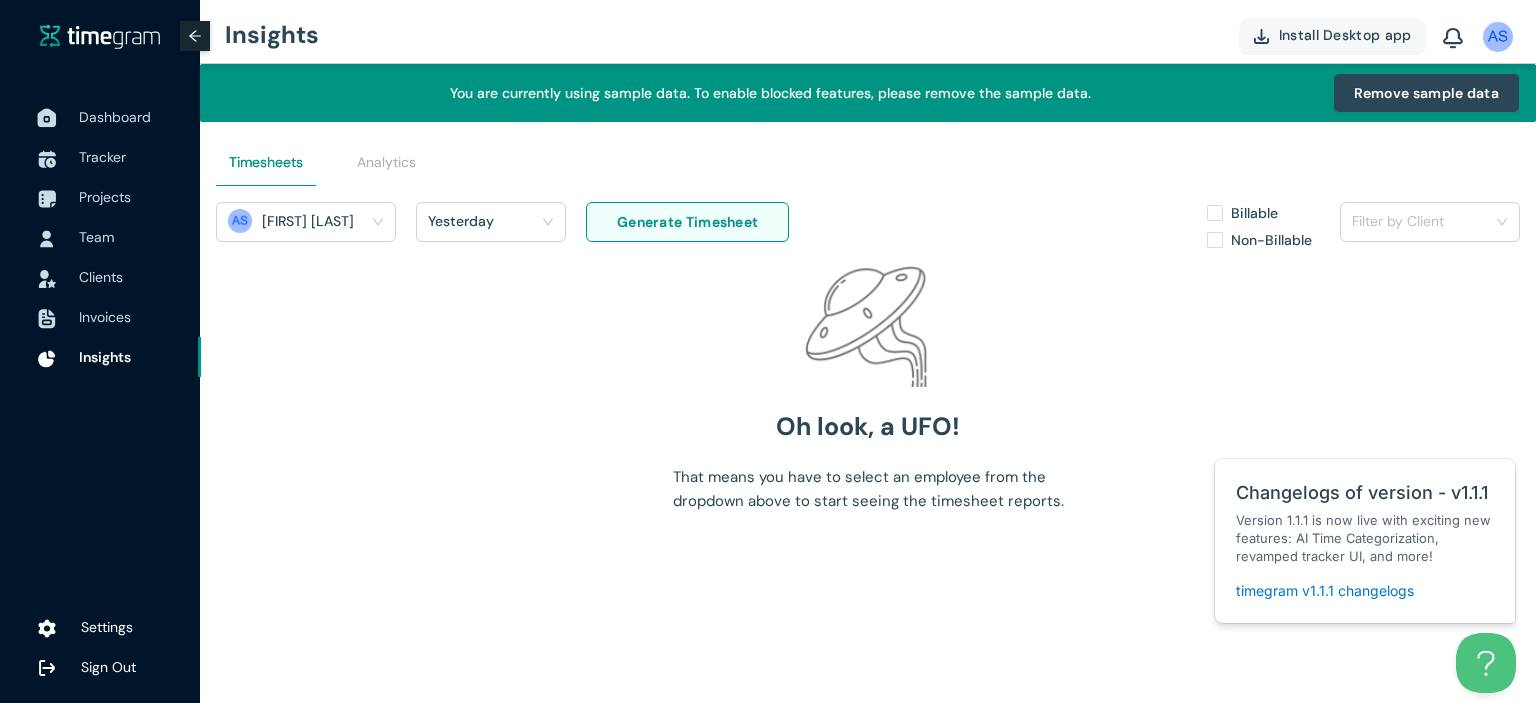 click on "Dashboard" at bounding box center (115, 117) 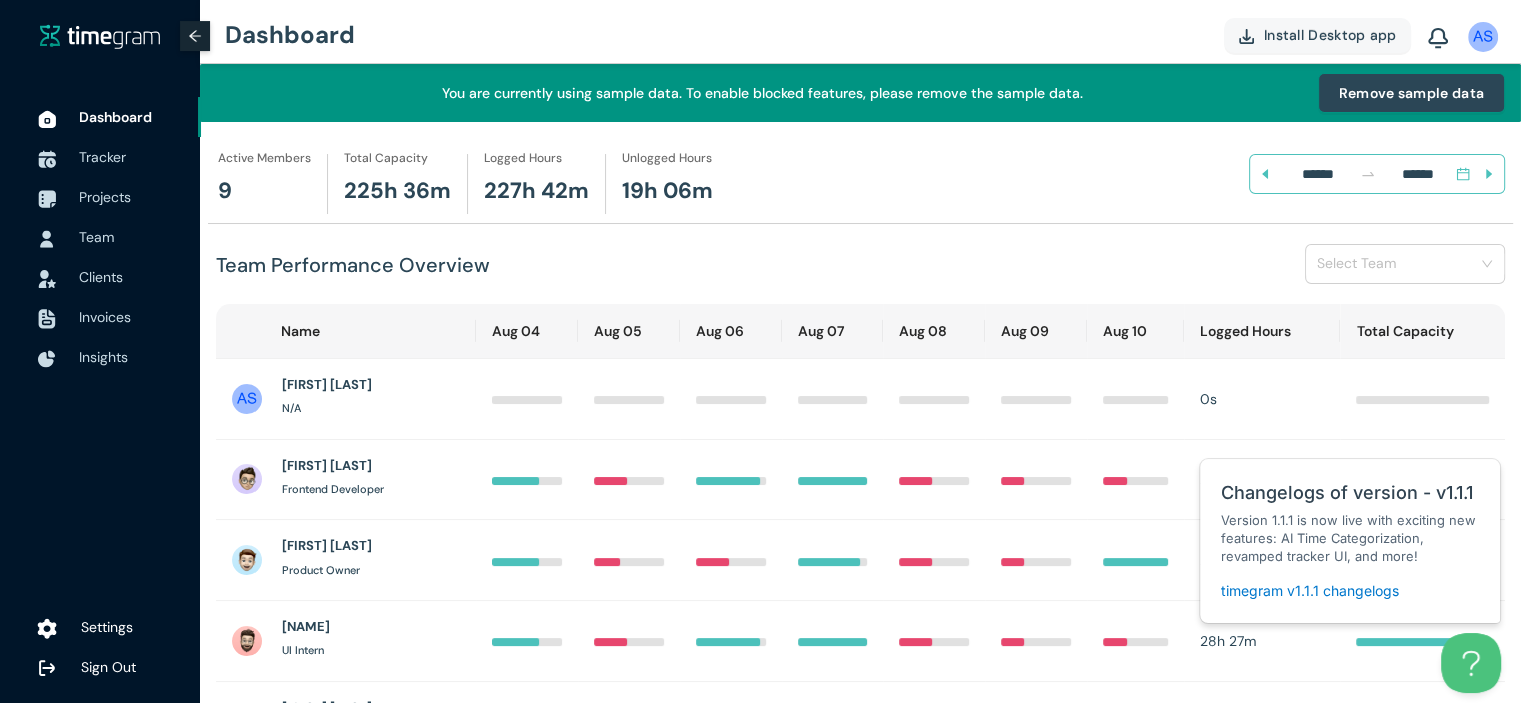 click on "Settings" at bounding box center (133, 627) 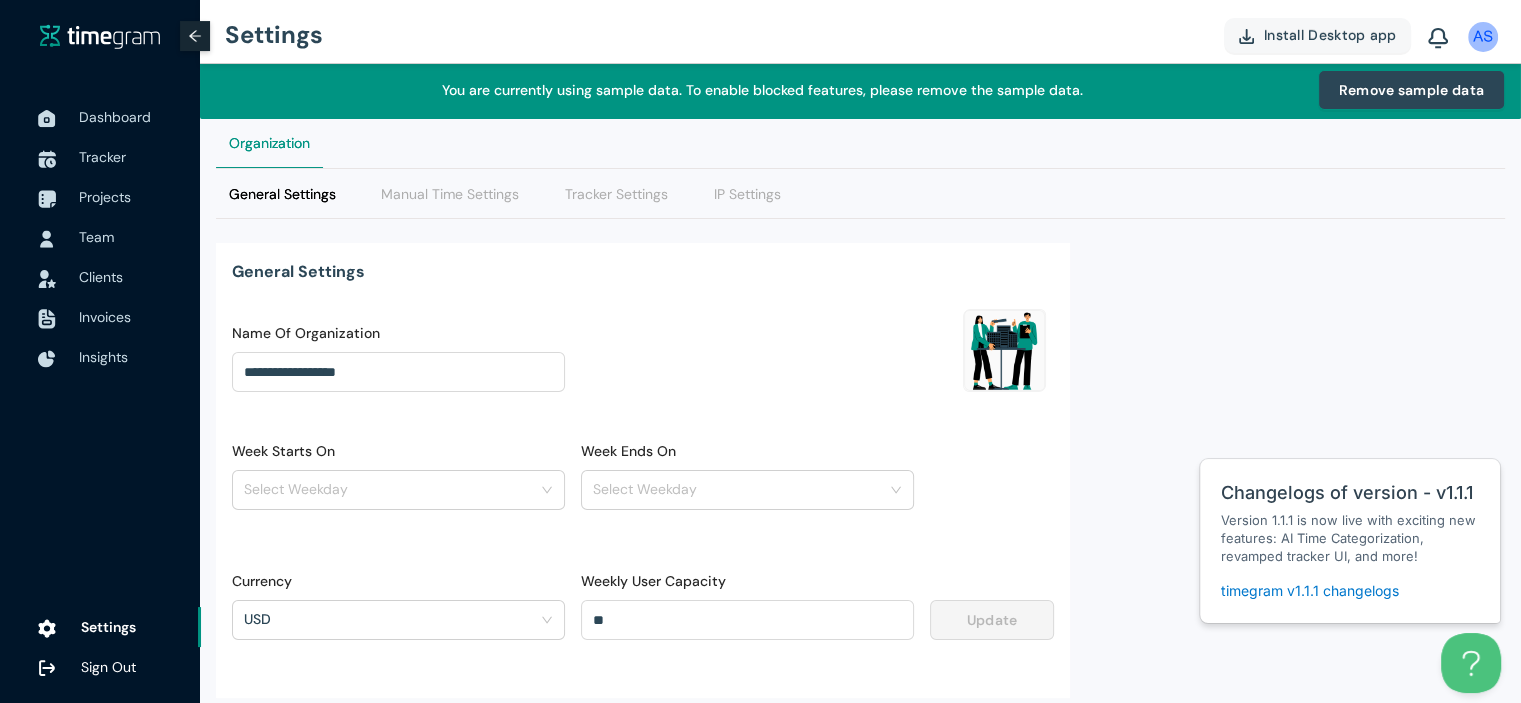 scroll, scrollTop: 0, scrollLeft: 0, axis: both 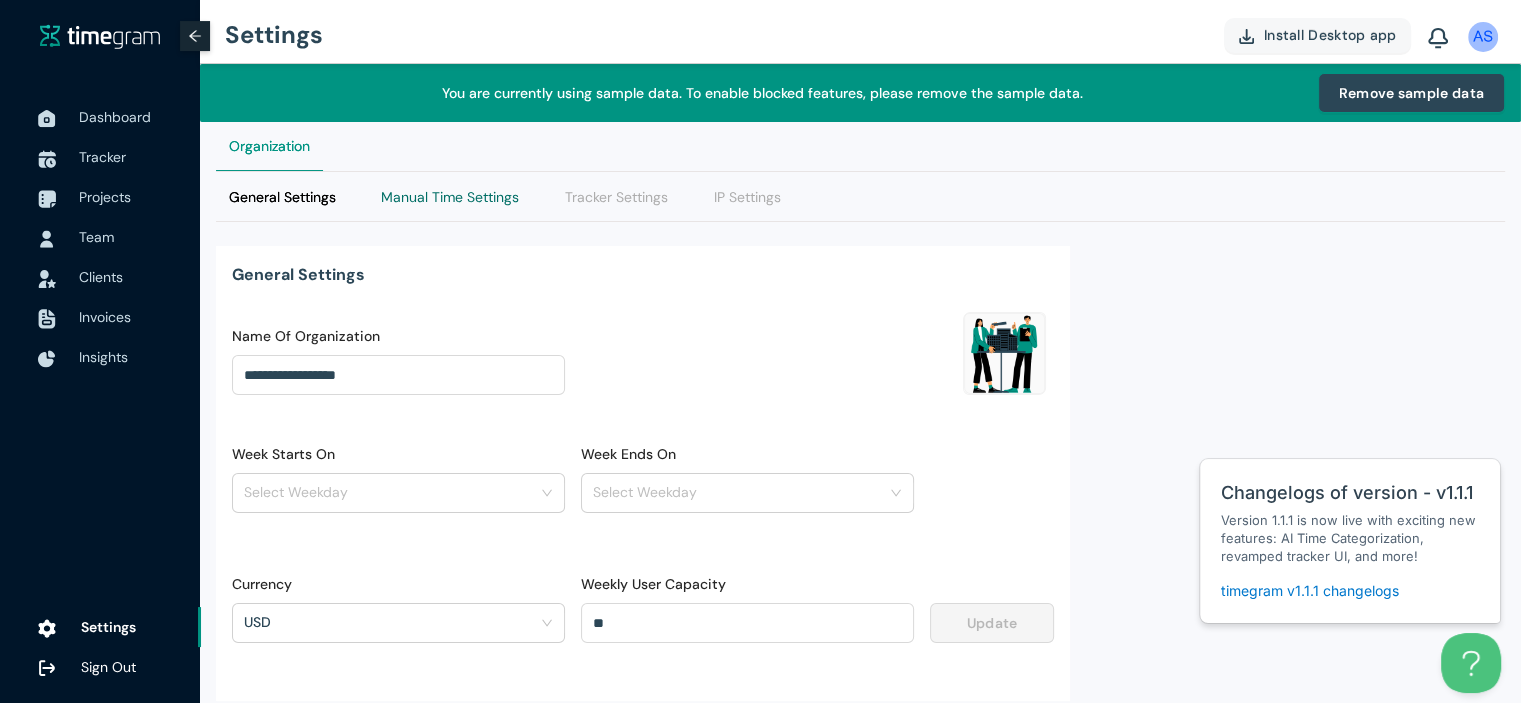 click on "Manual Time Settings" at bounding box center (450, 197) 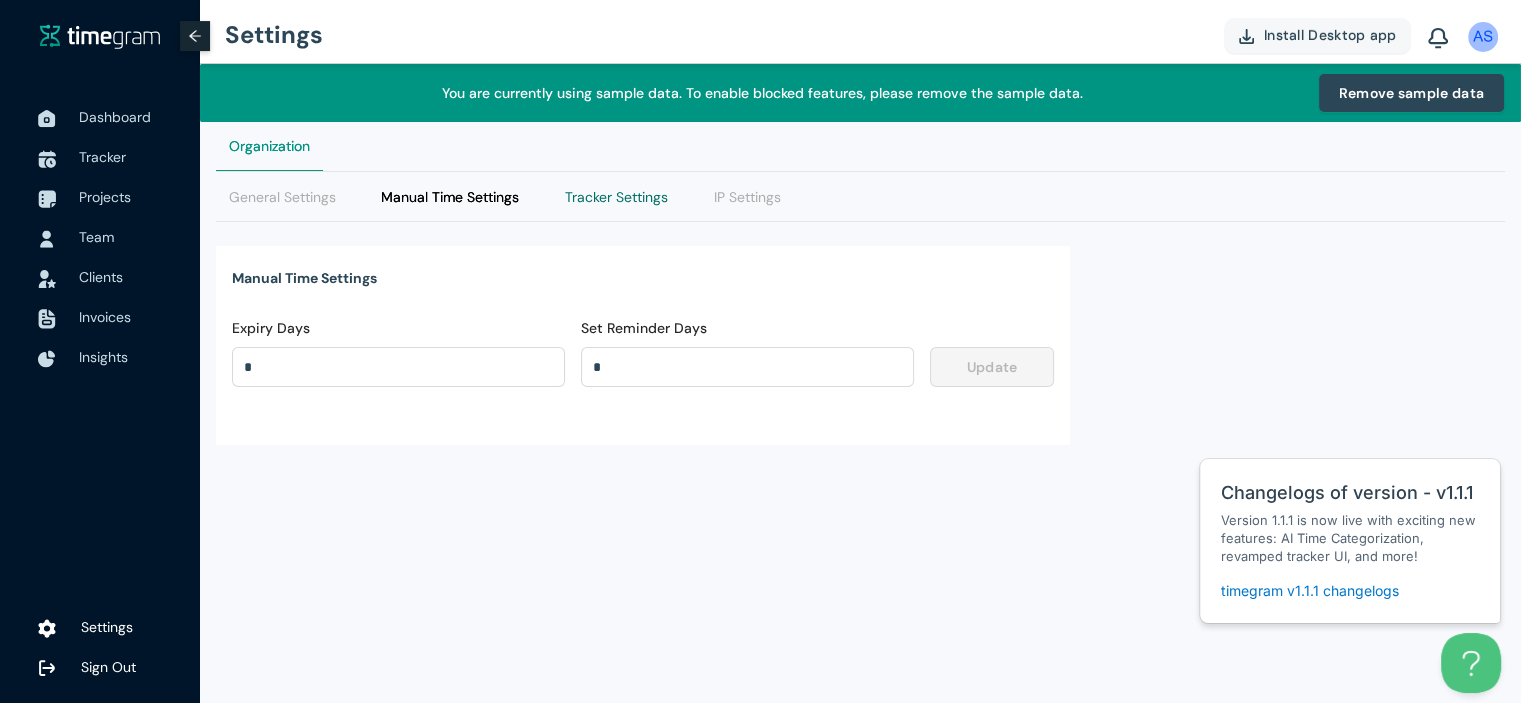 click on "Tracker Settings" at bounding box center [616, 197] 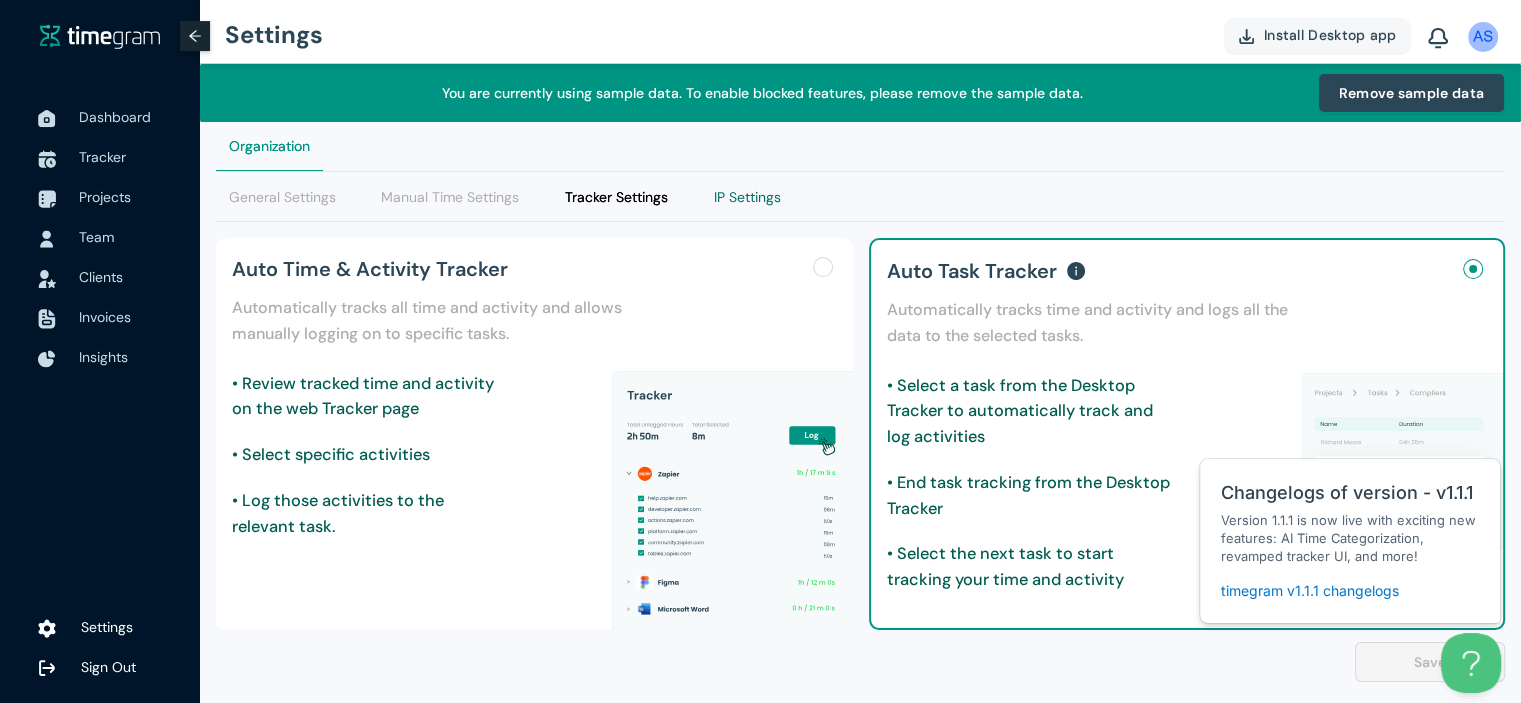 click on "IP Settings" at bounding box center [747, 197] 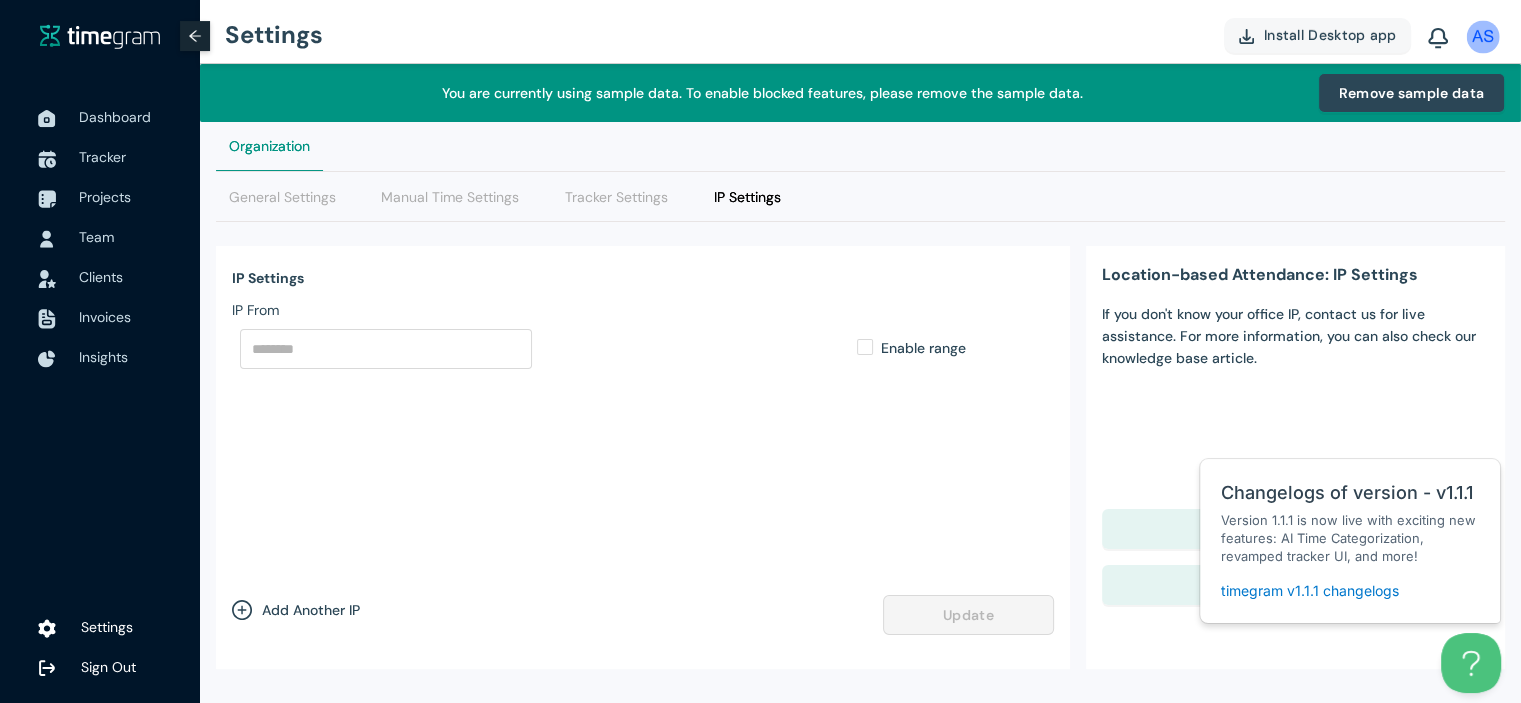 click at bounding box center (1483, 36) 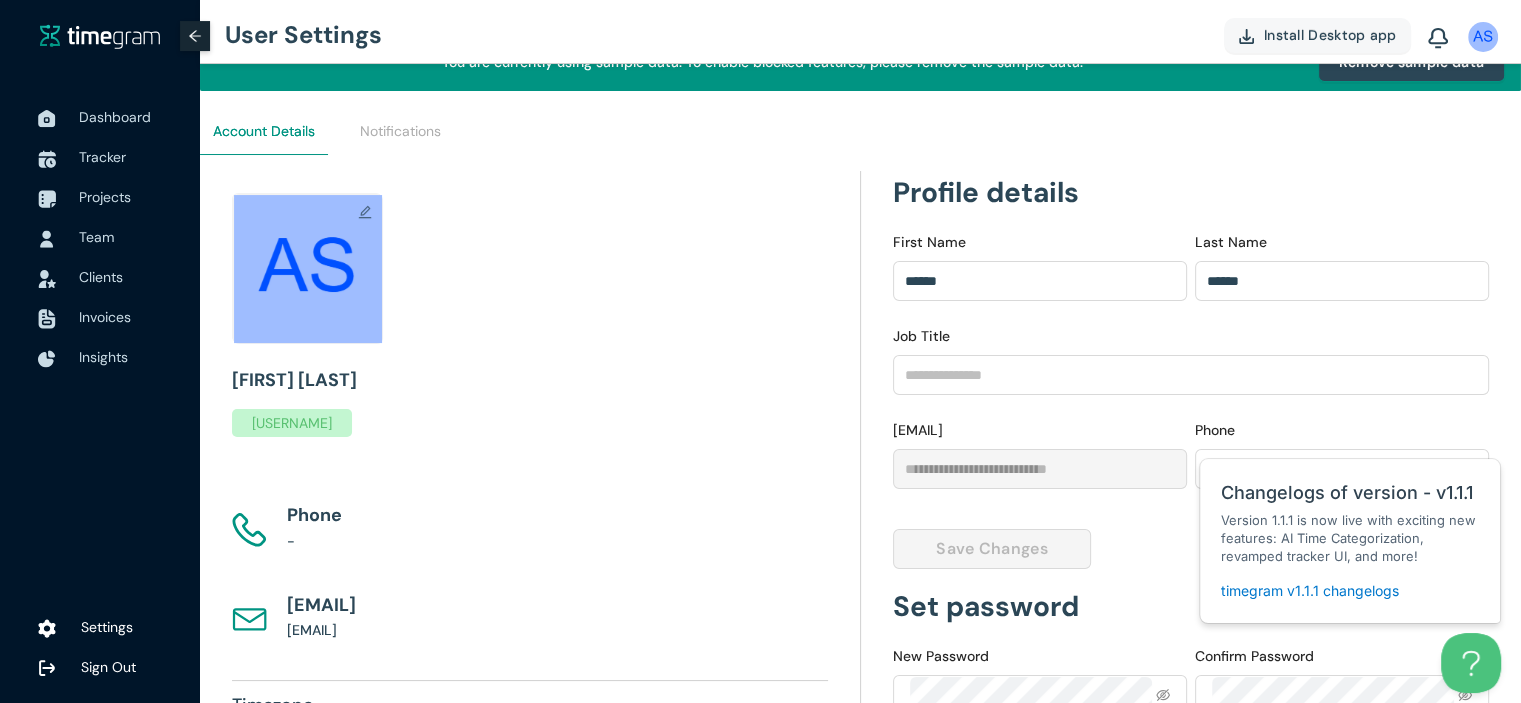 scroll, scrollTop: 0, scrollLeft: 0, axis: both 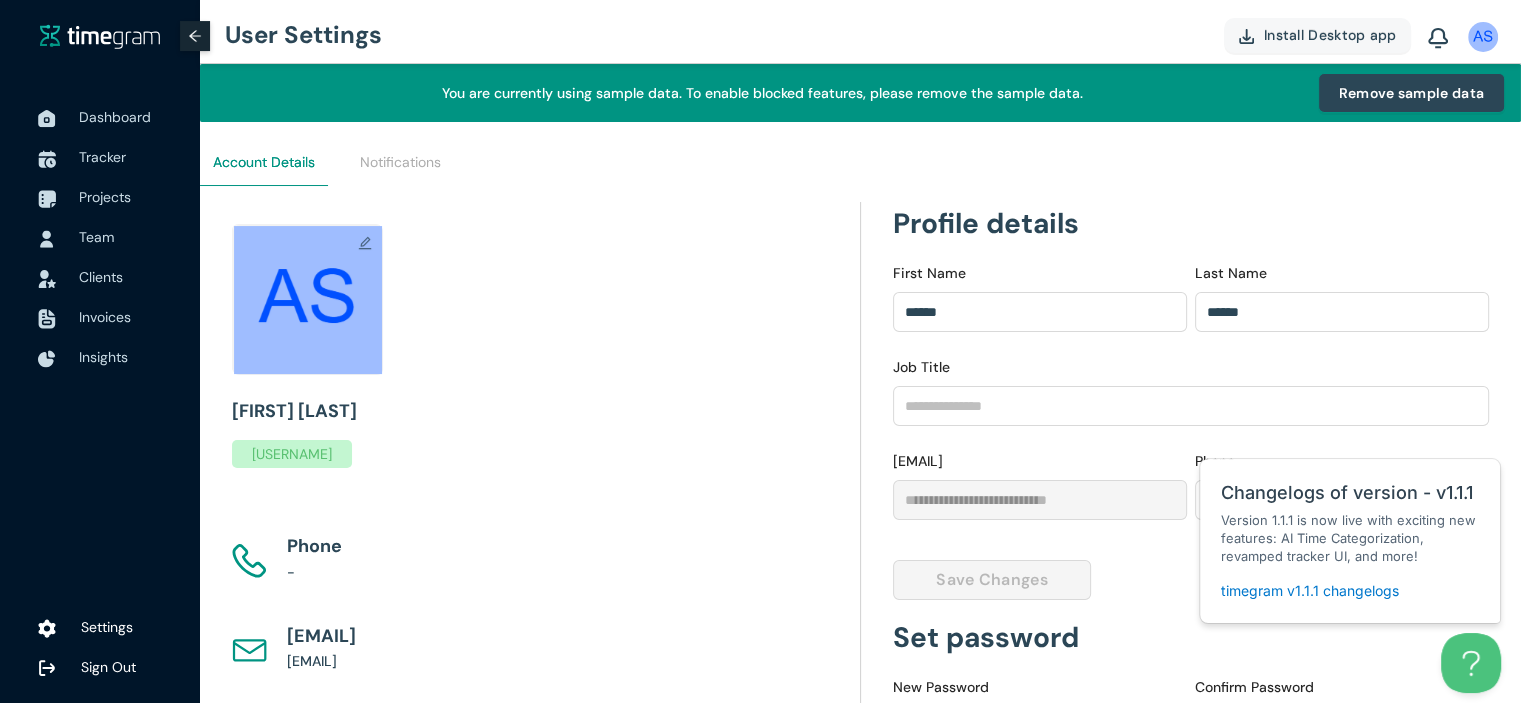 click on "Notifications" at bounding box center [401, 162] 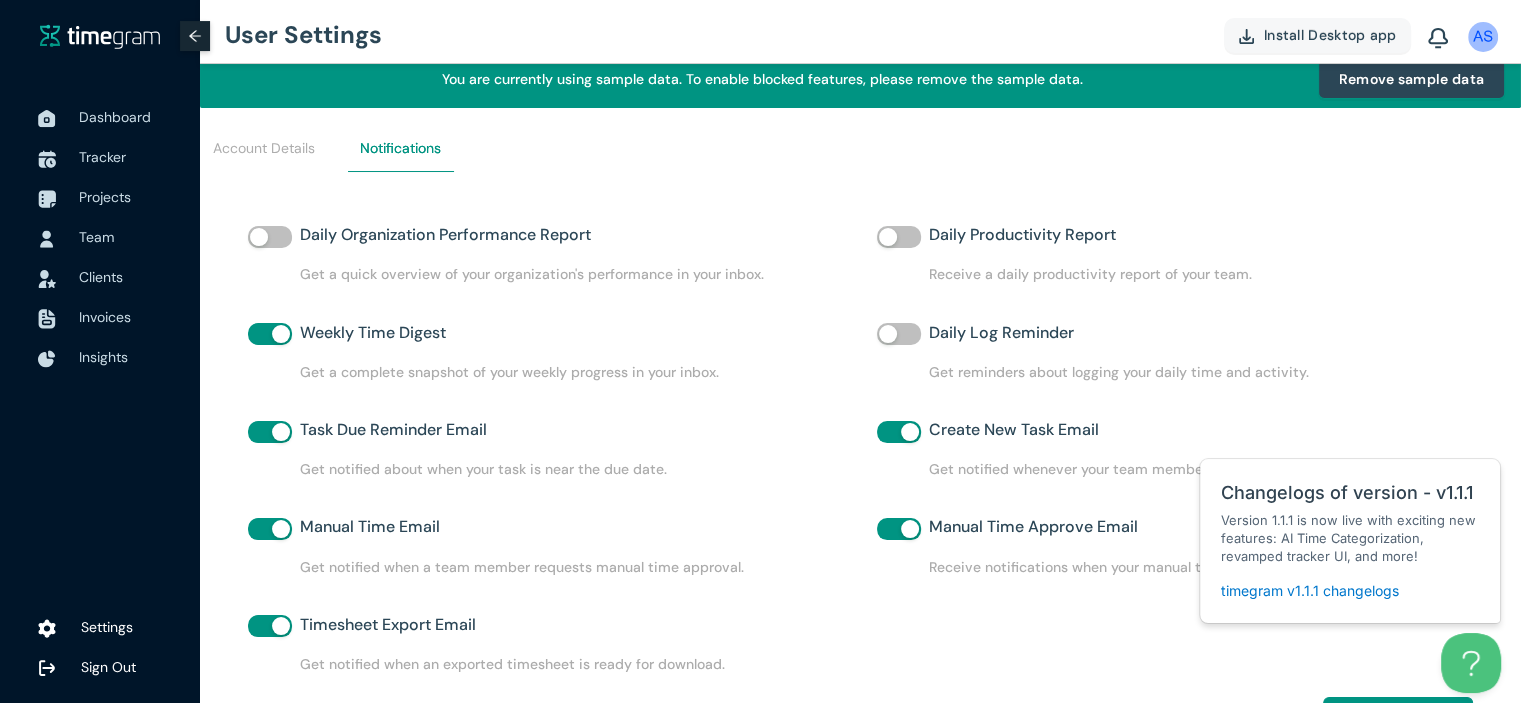 scroll, scrollTop: 0, scrollLeft: 0, axis: both 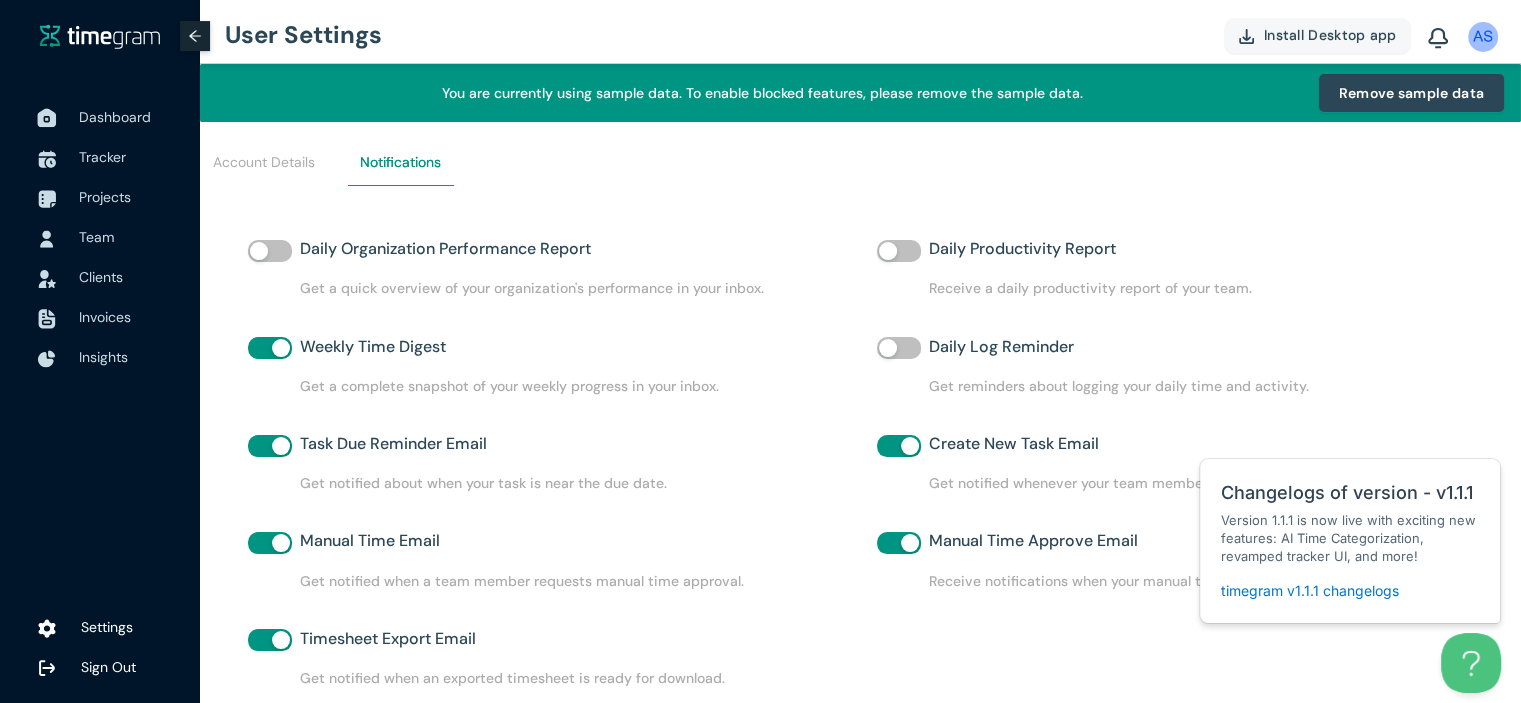 click on "Dashboard" at bounding box center (115, 117) 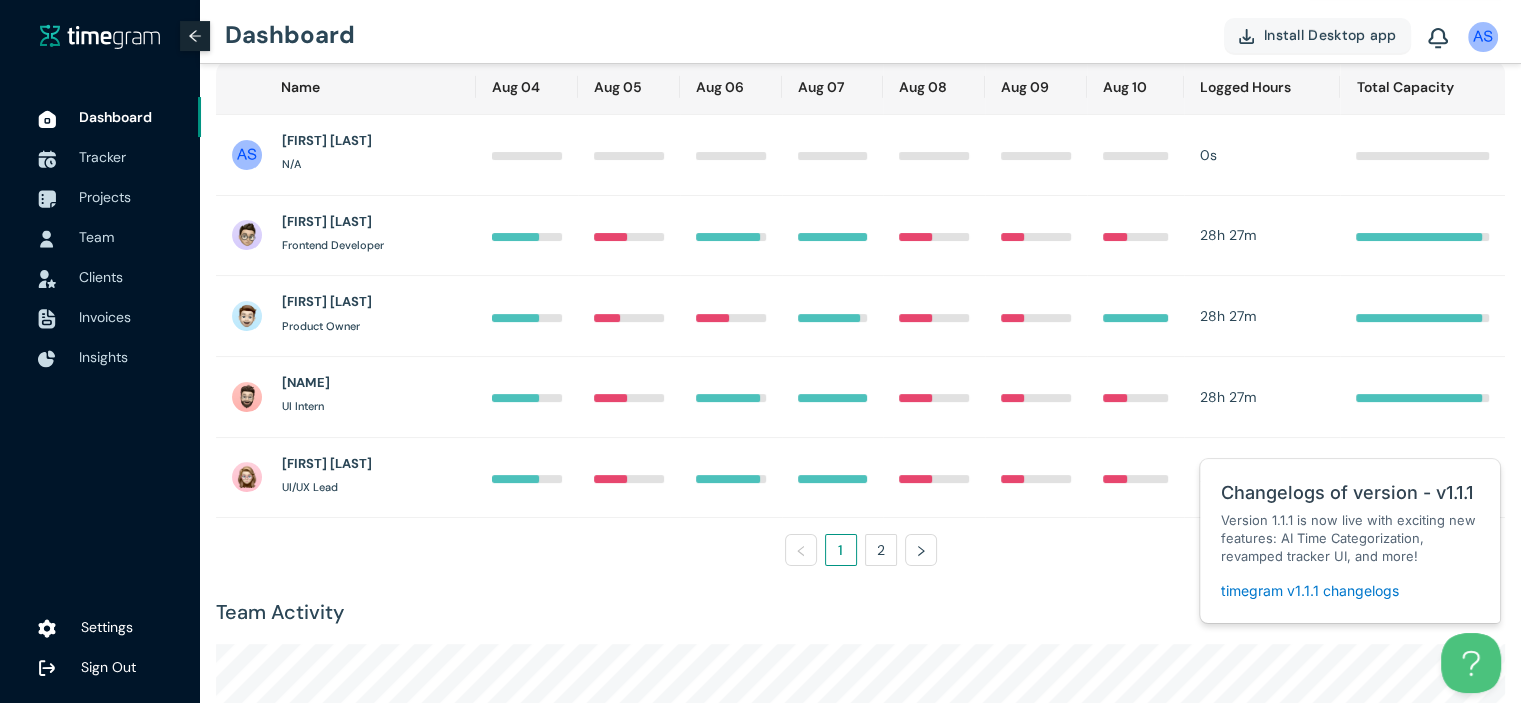 scroll, scrollTop: 300, scrollLeft: 0, axis: vertical 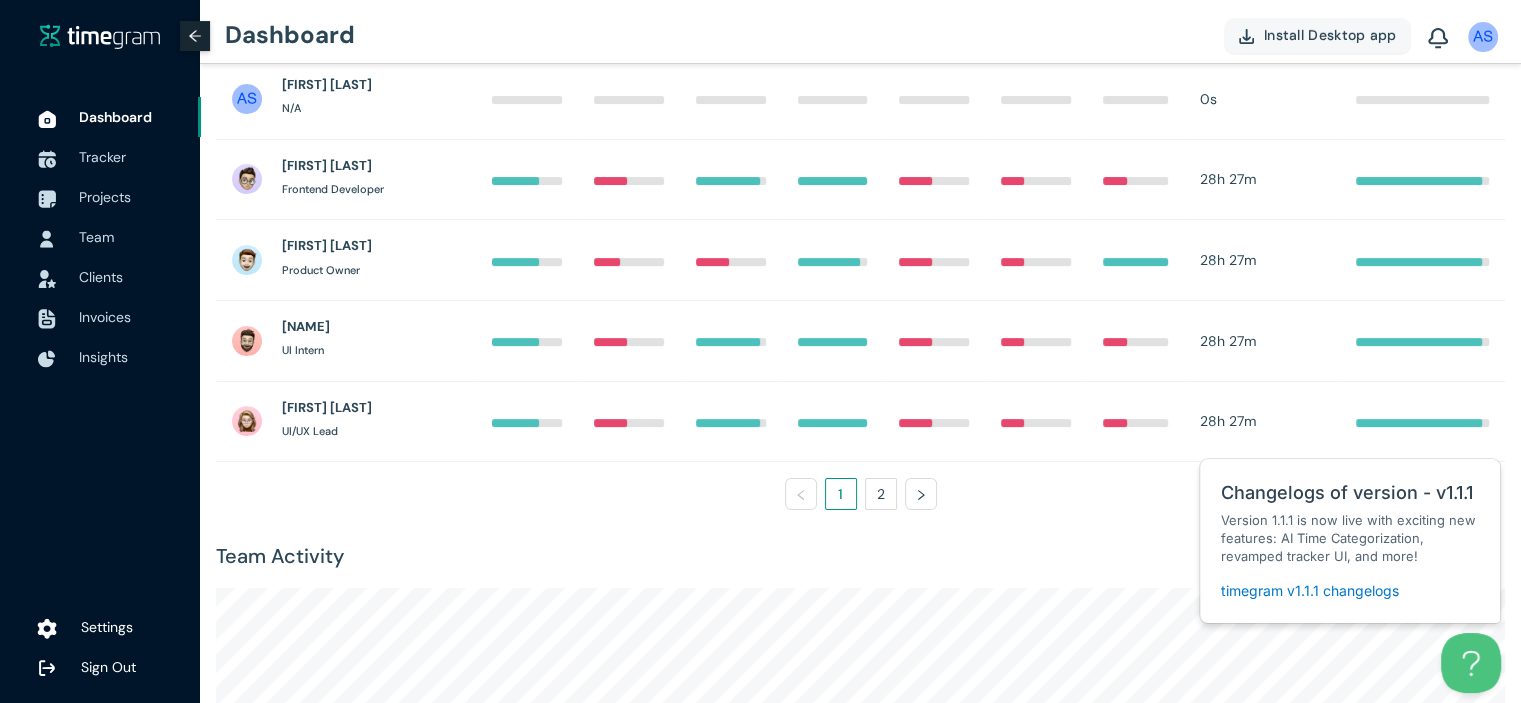 click on "Settings" at bounding box center (107, 627) 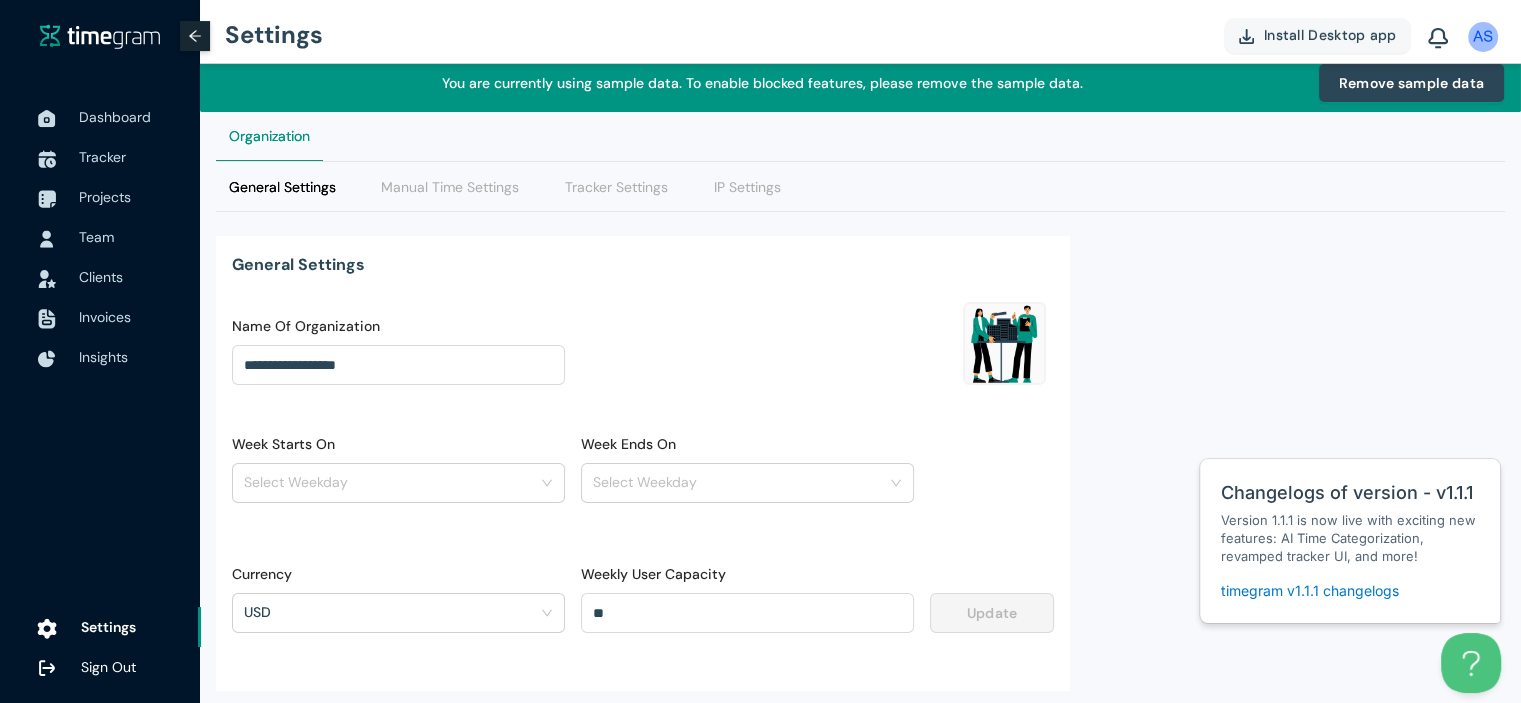 scroll, scrollTop: 9, scrollLeft: 0, axis: vertical 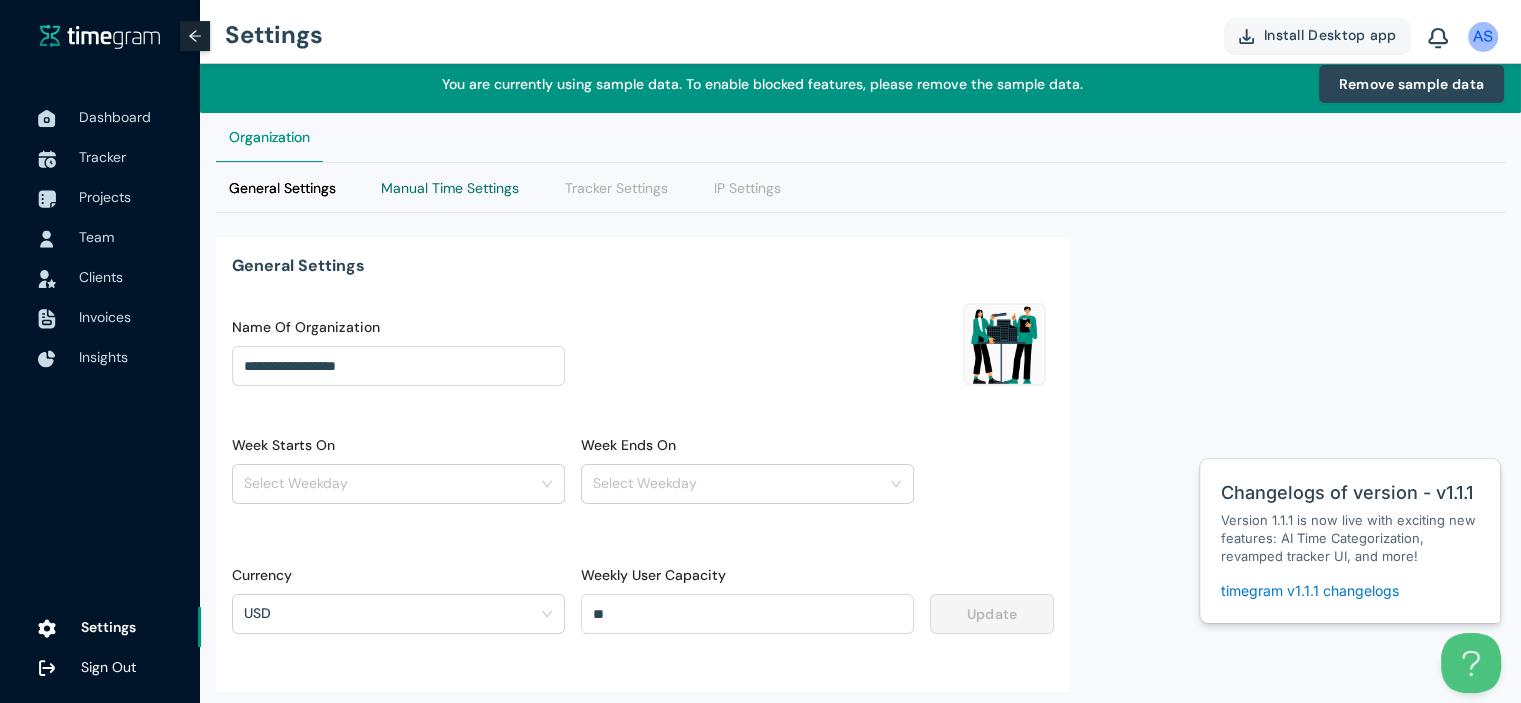 click on "Manual Time Settings" at bounding box center (450, 188) 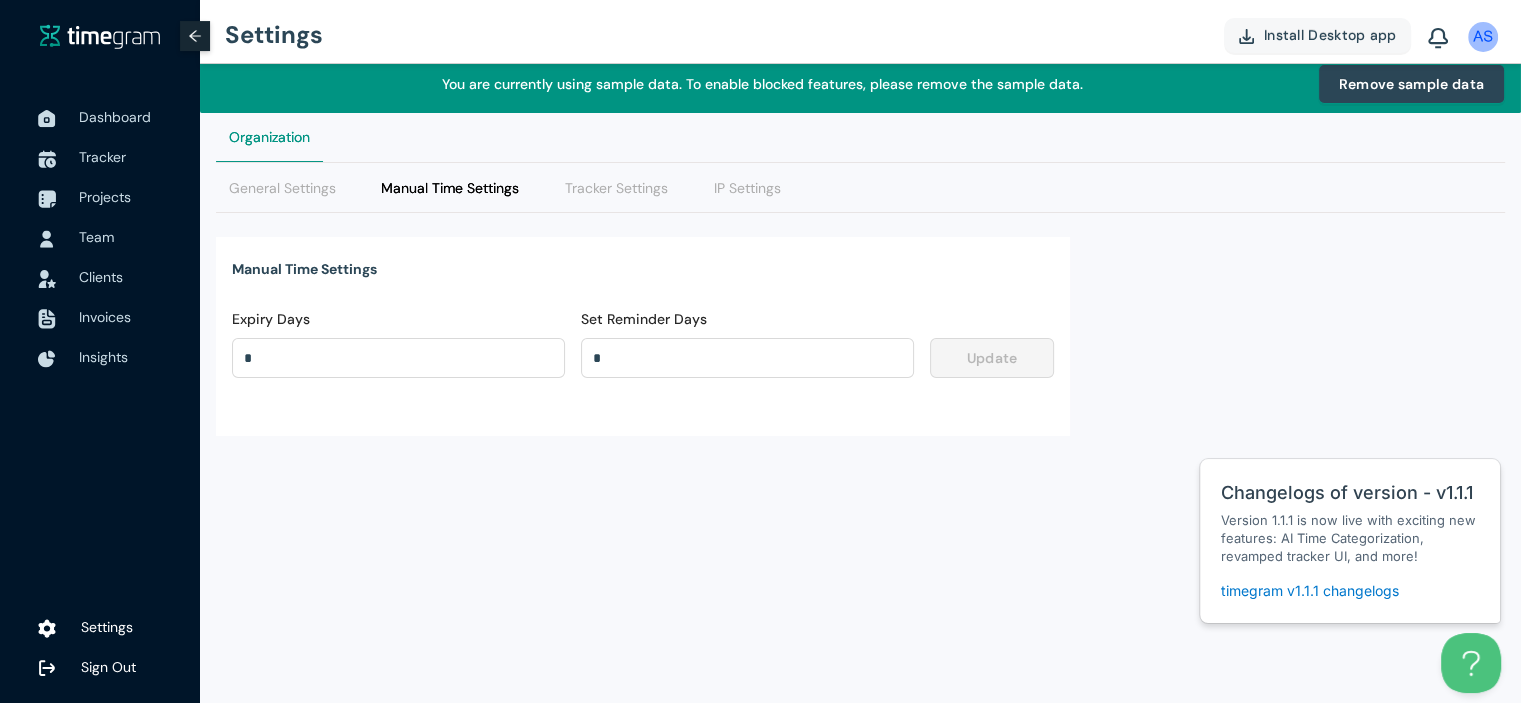 click on "General Settings Manual Time Settings Tracker Settings IP Settings" at bounding box center (504, 187) 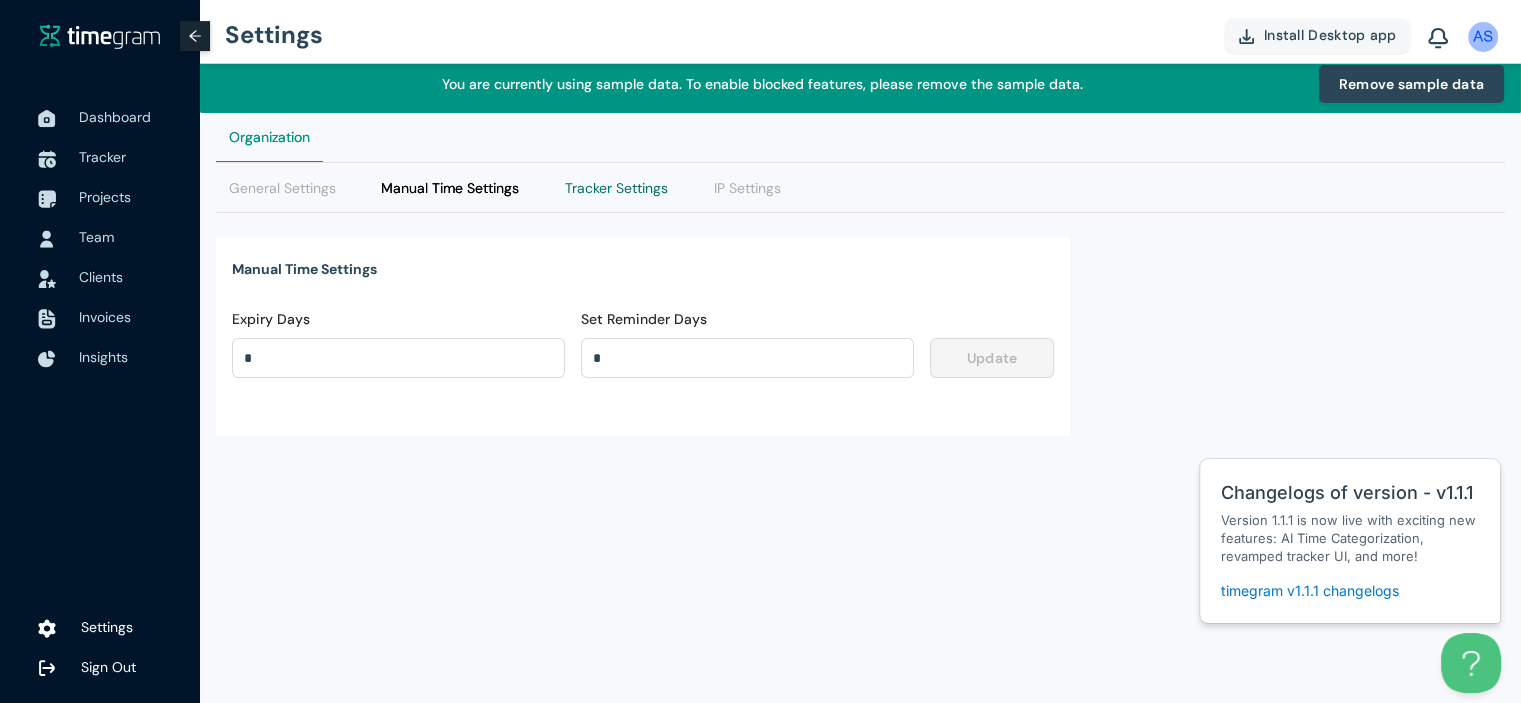 click on "Tracker Settings" at bounding box center (616, 188) 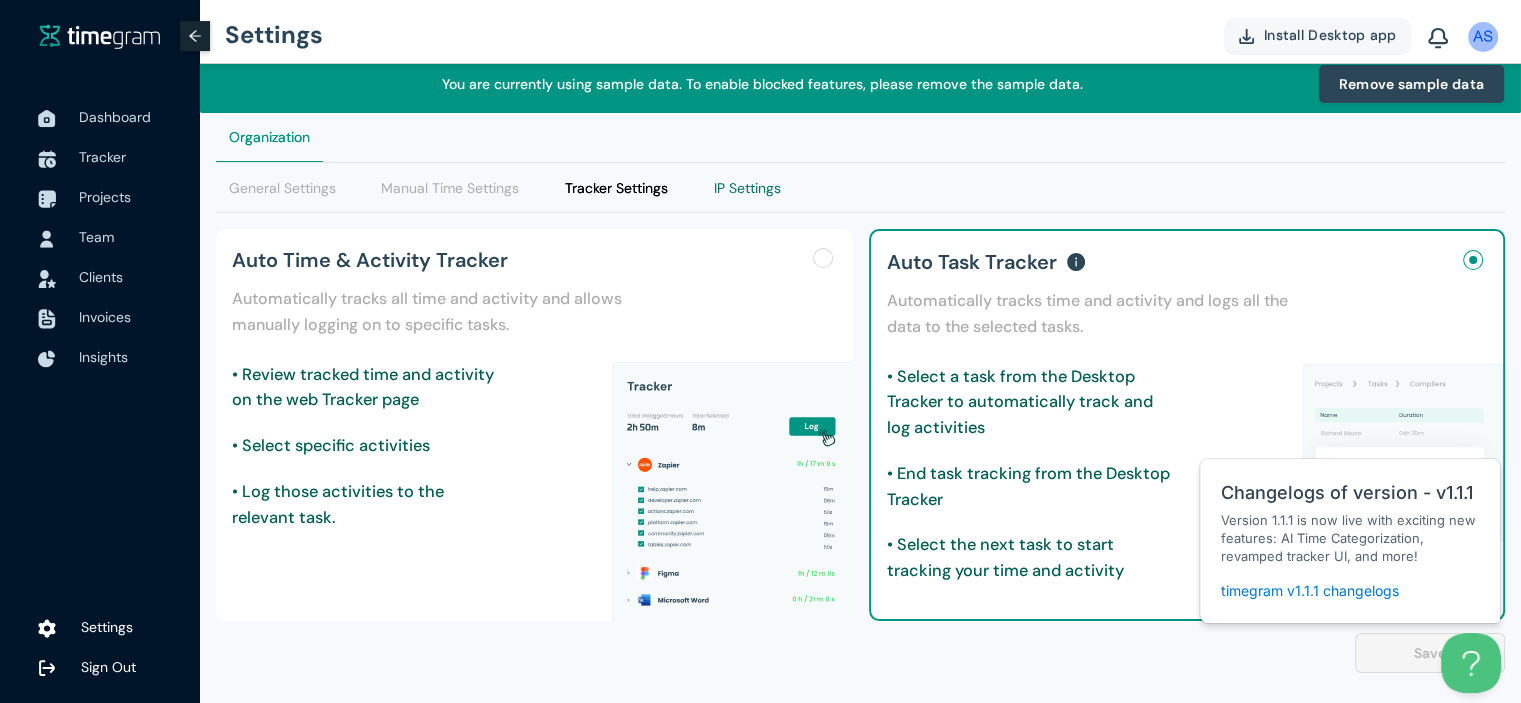click on "IP Settings" at bounding box center [747, 188] 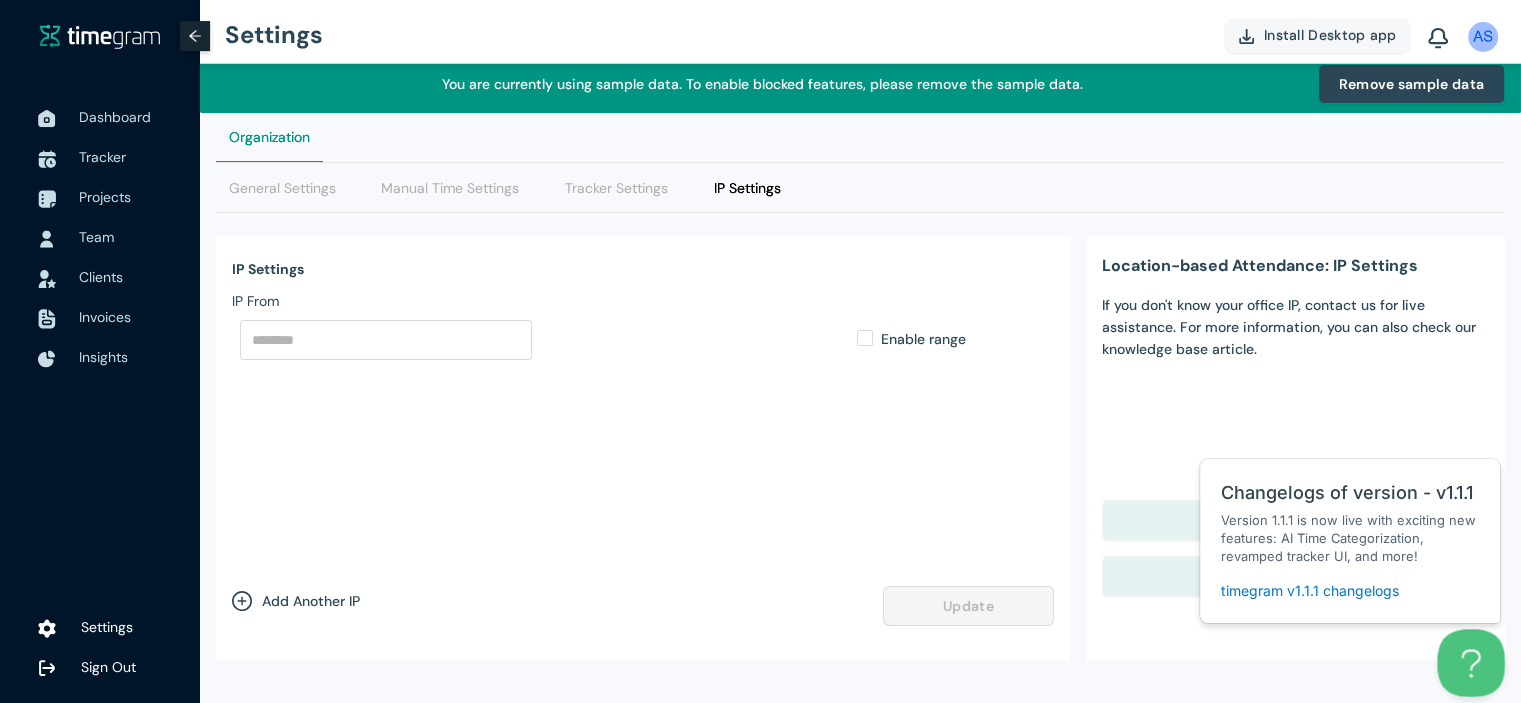 click at bounding box center (1467, 659) 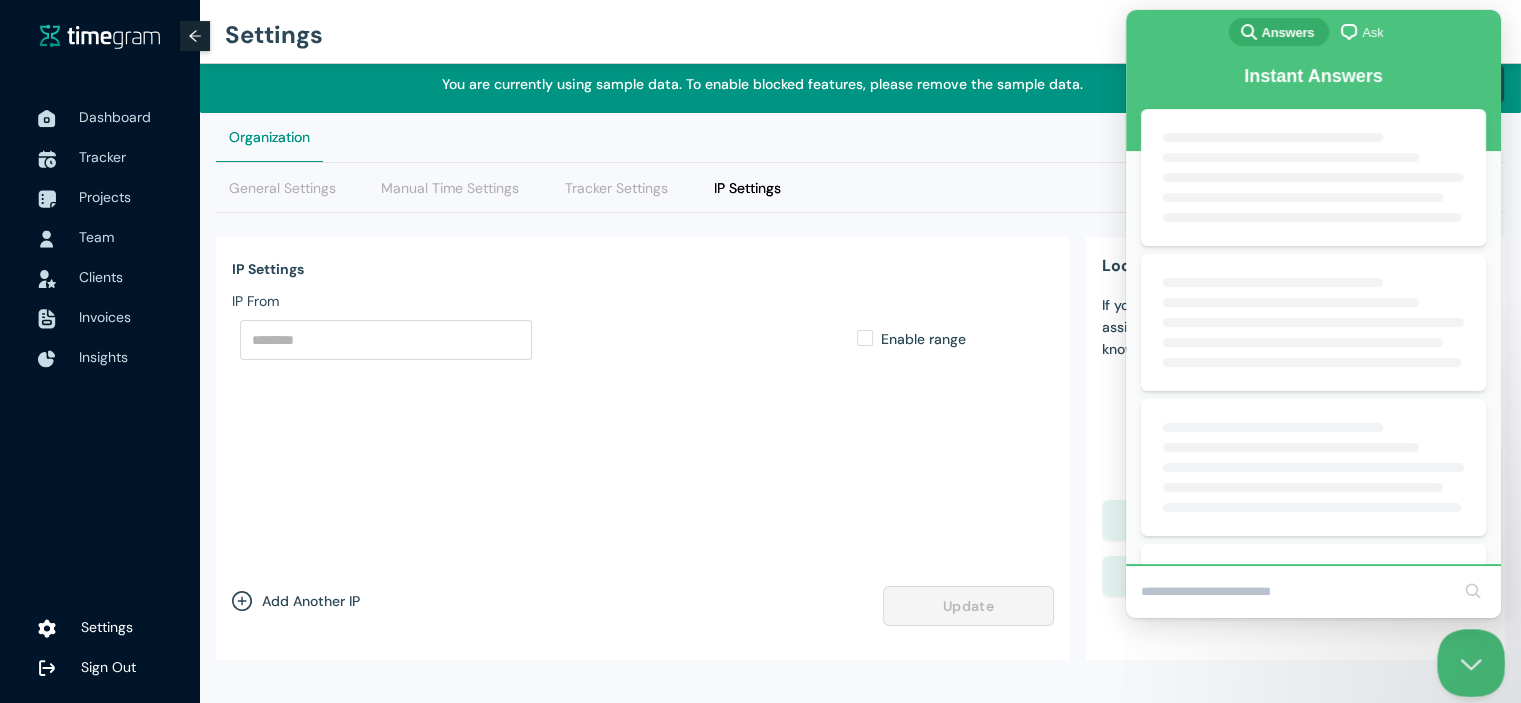 scroll, scrollTop: 0, scrollLeft: 0, axis: both 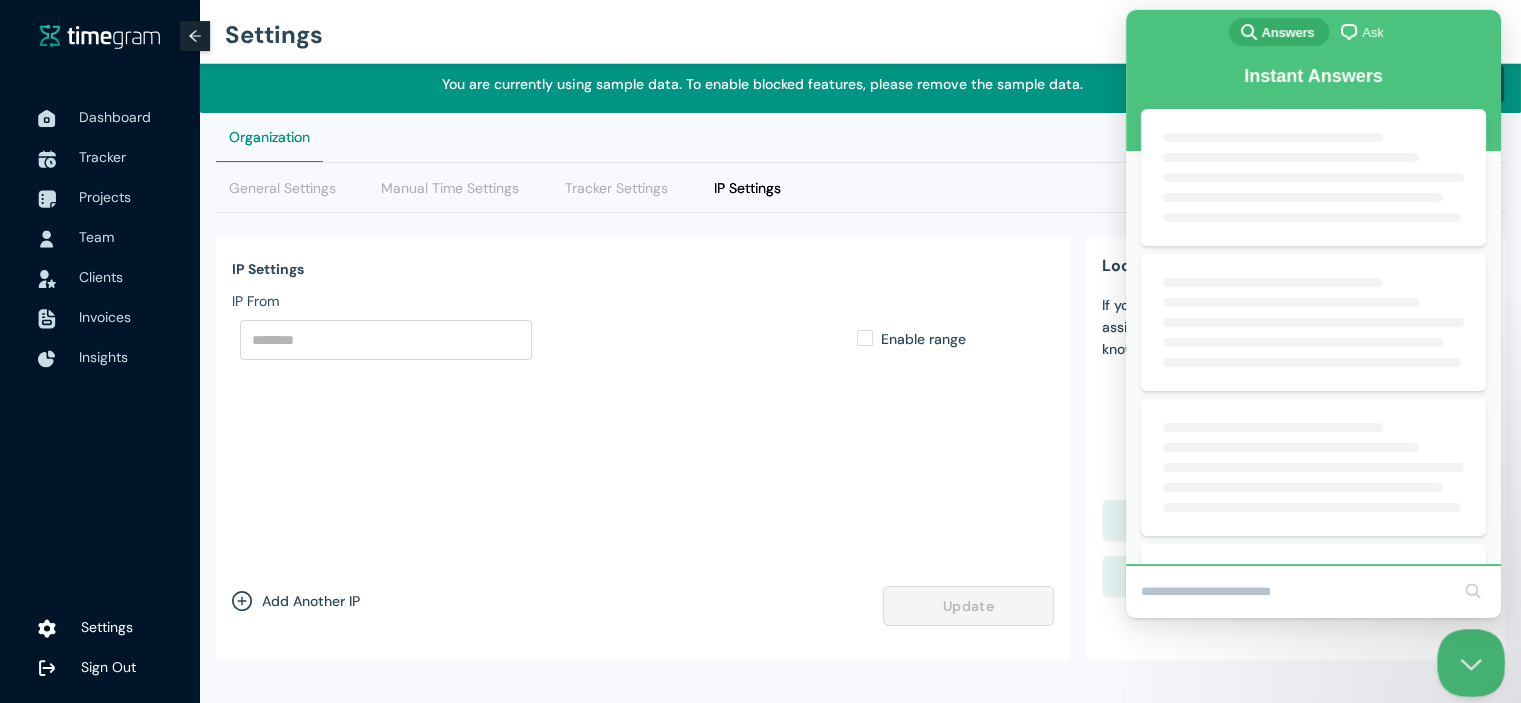 click at bounding box center [1467, 659] 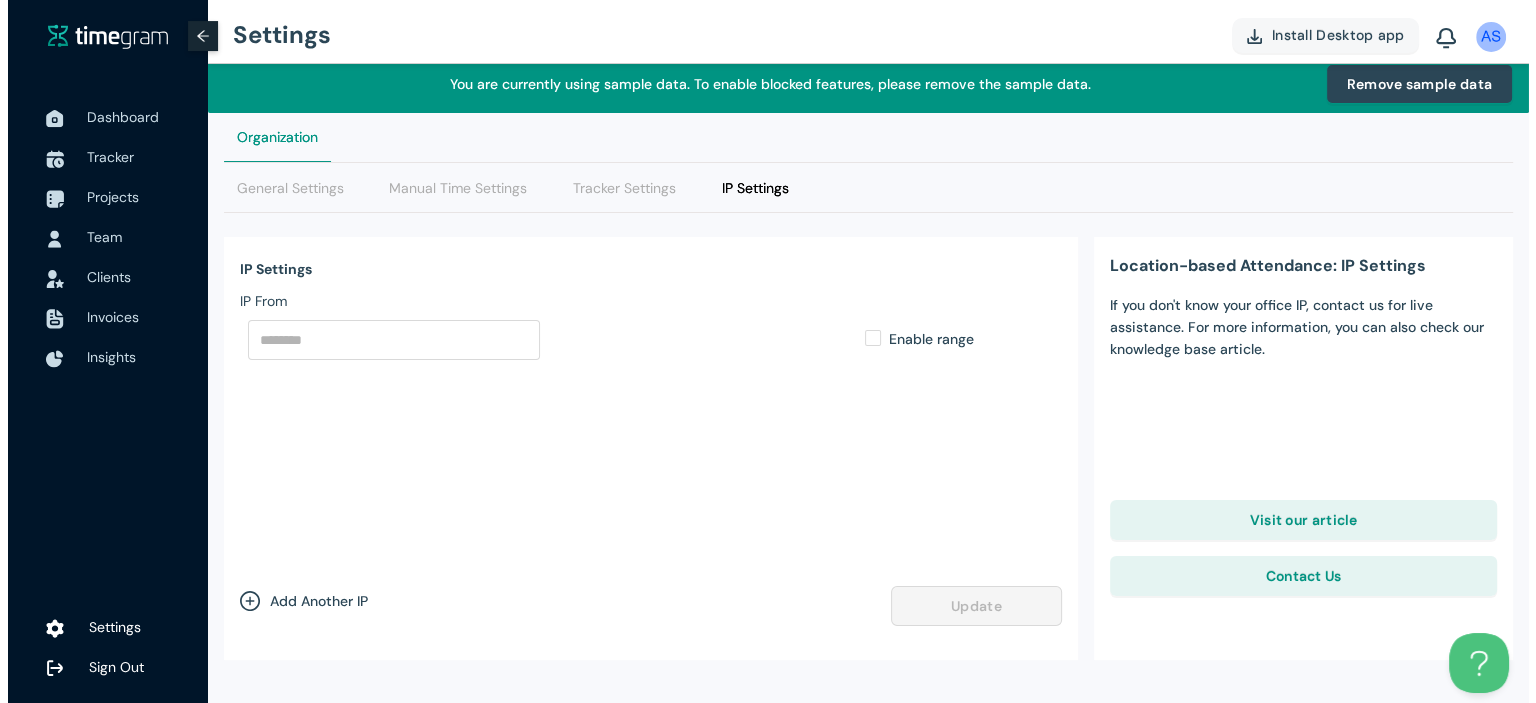 scroll, scrollTop: 0, scrollLeft: 0, axis: both 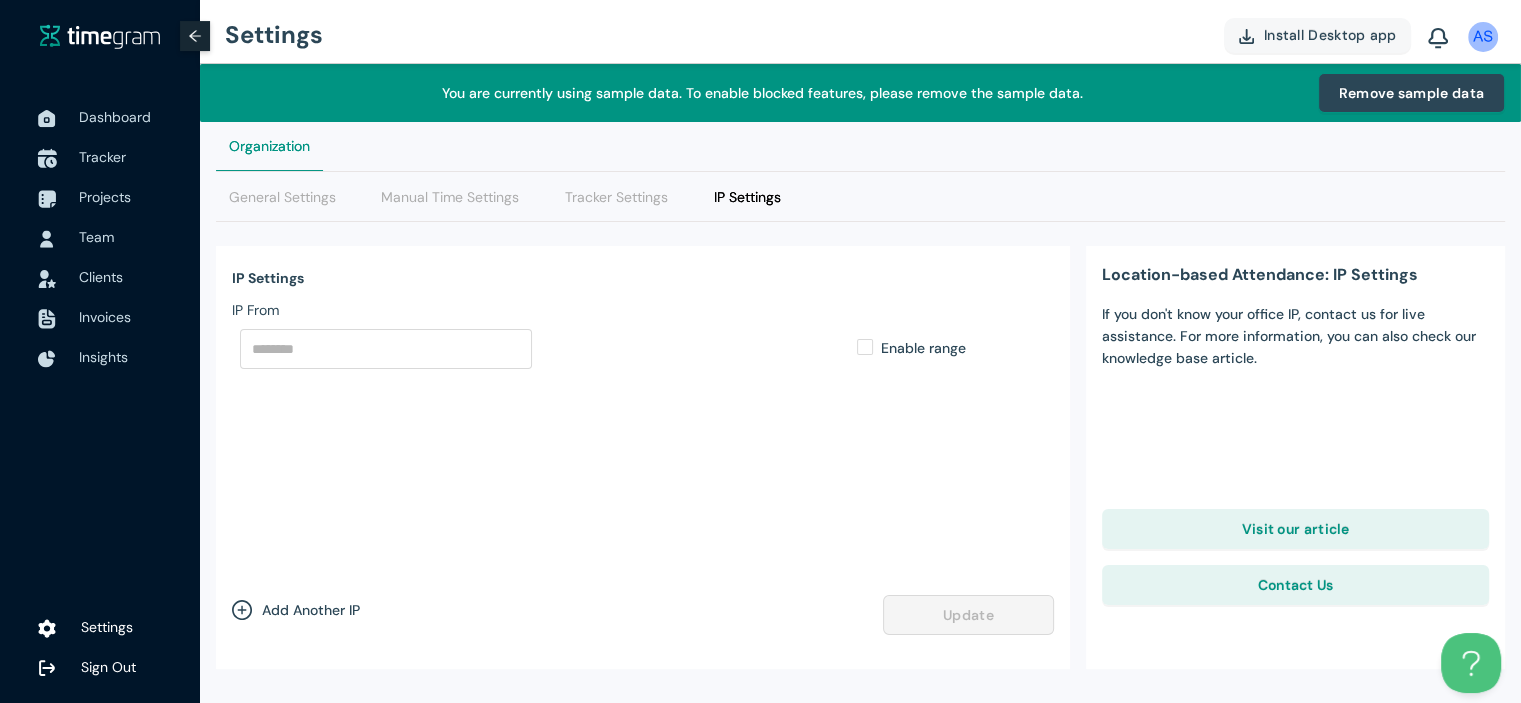 click on "Tracker" at bounding box center [132, 157] 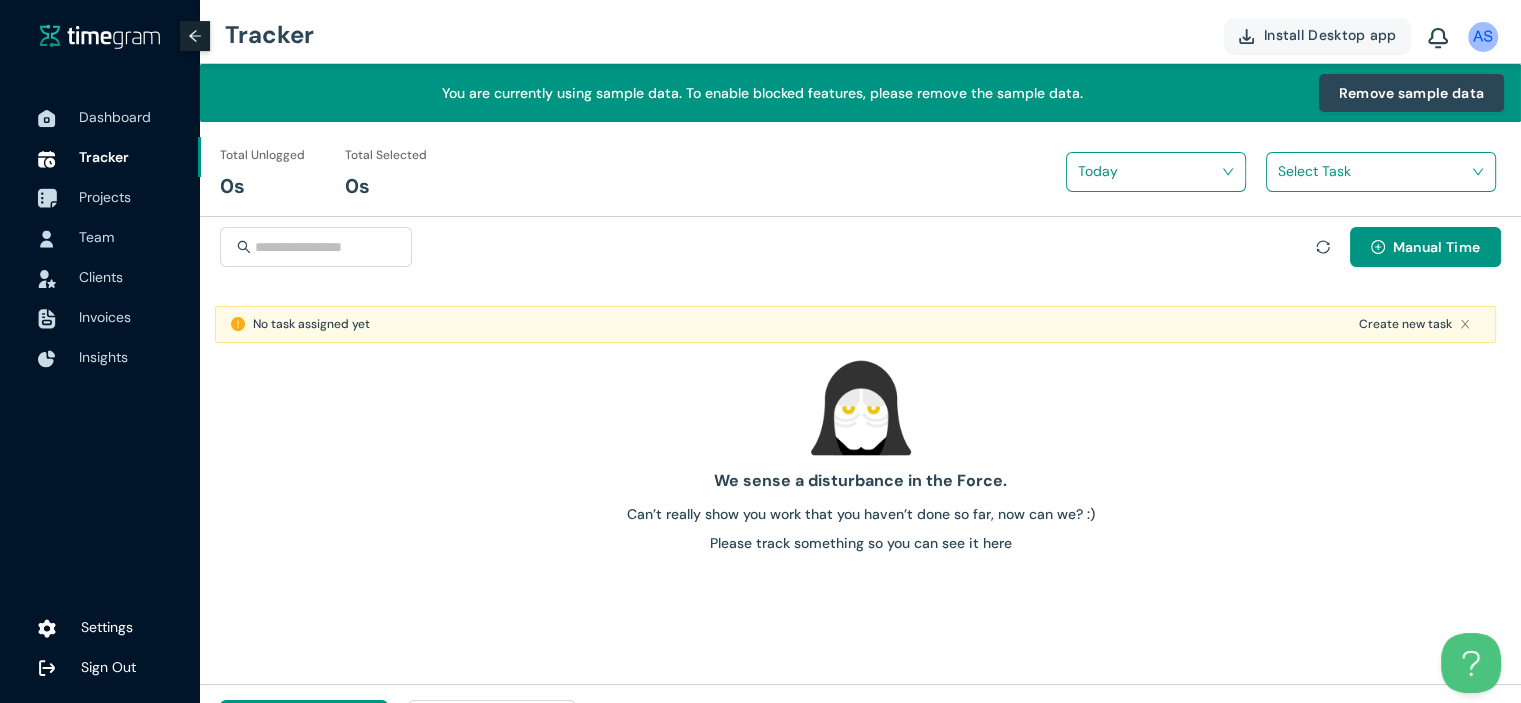click on "Projects" at bounding box center [132, 197] 